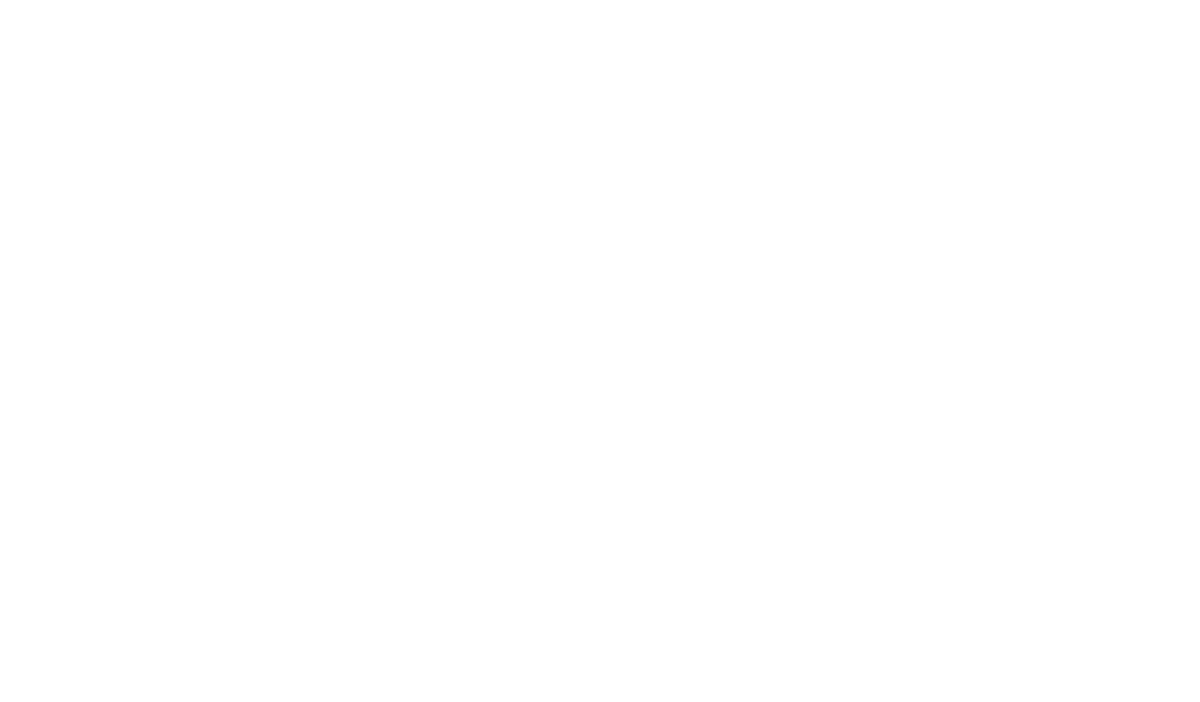 scroll, scrollTop: 0, scrollLeft: 0, axis: both 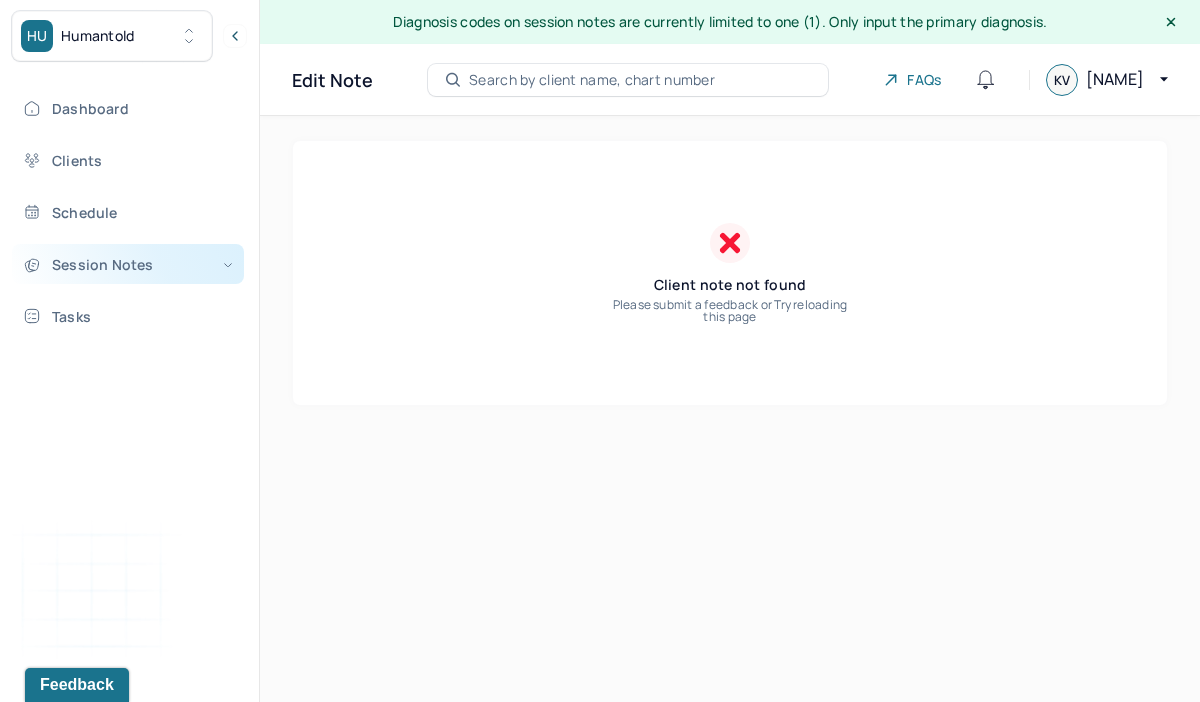 click on "Session Notes" at bounding box center [128, 264] 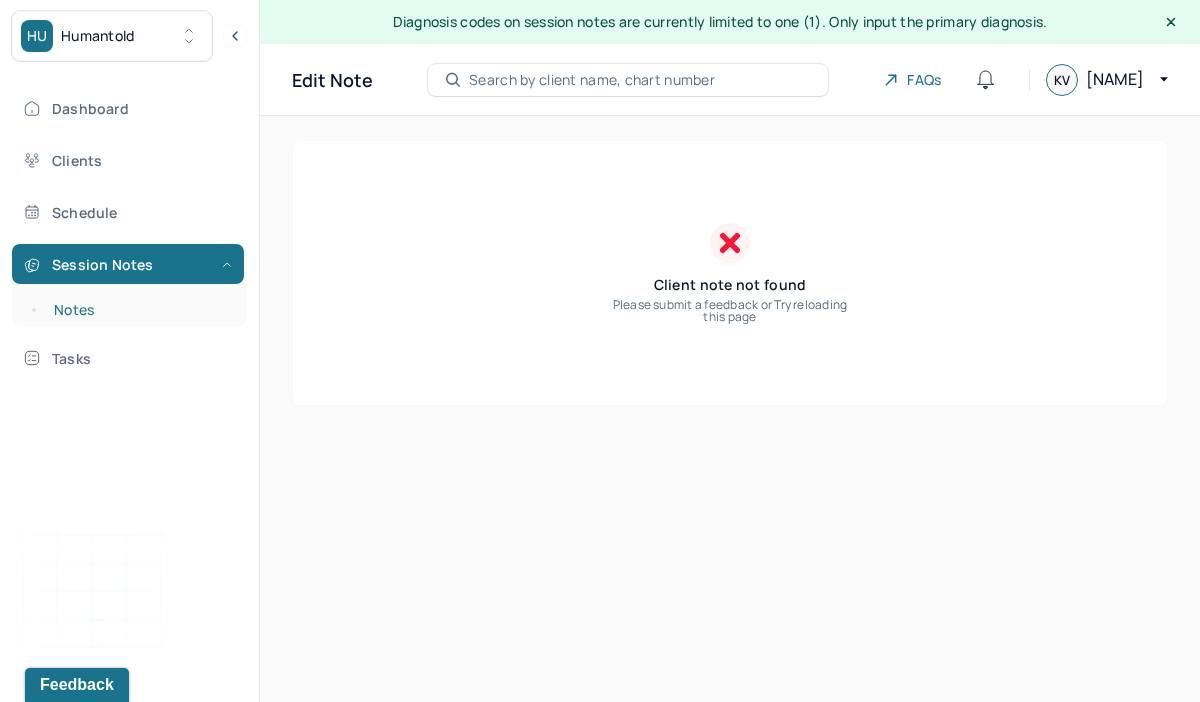 click on "Notes" at bounding box center (139, 310) 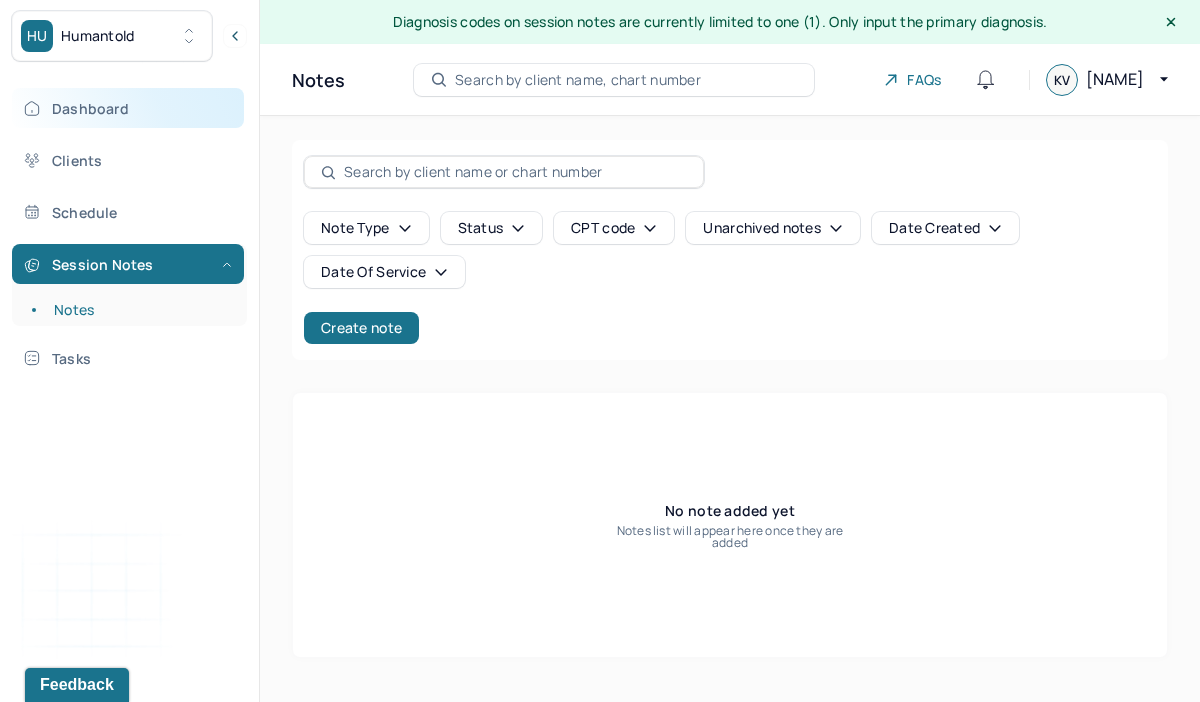 click on "Dashboard" at bounding box center [128, 108] 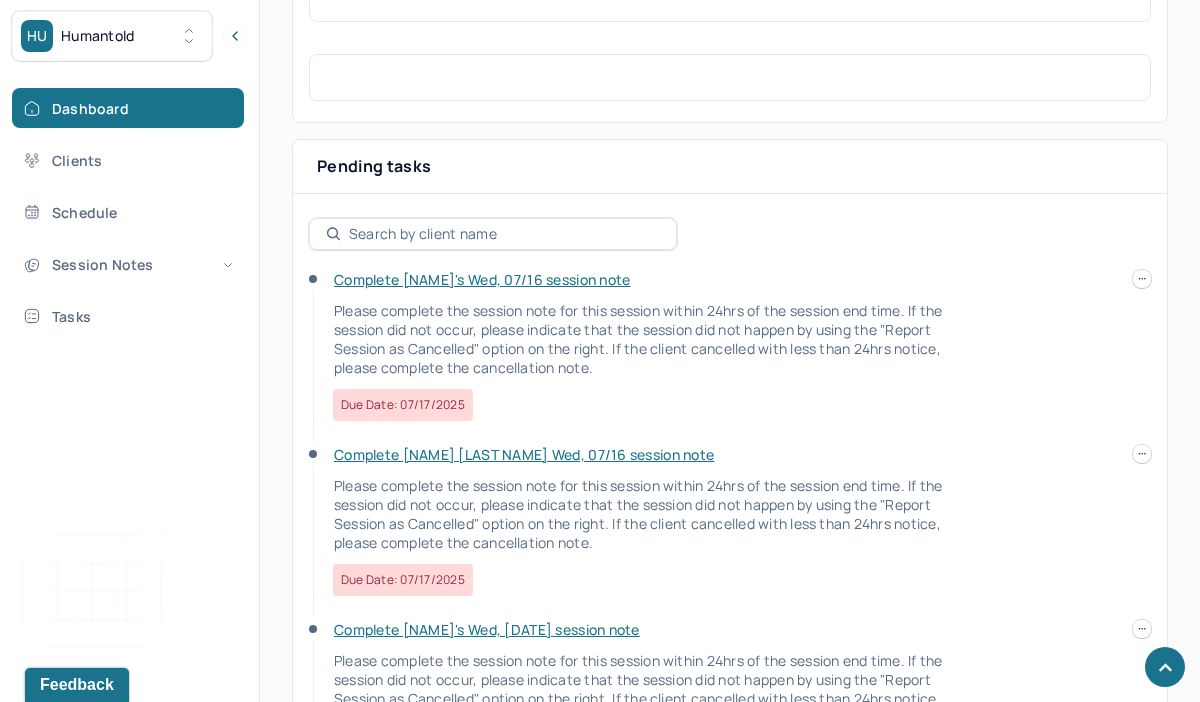 scroll, scrollTop: 645, scrollLeft: 0, axis: vertical 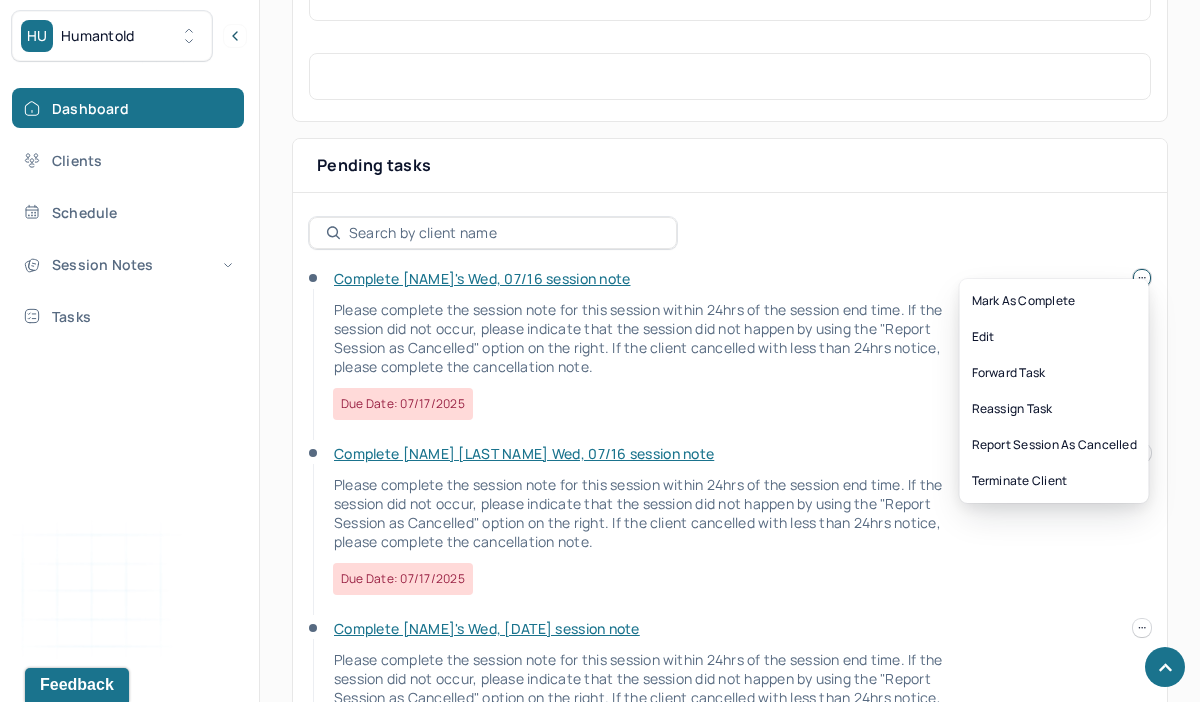 click on "HU Humantold       Dashboard Clients Schedule Session Notes Tasks KV Karen   Veintimilla provider   Logout   Diagnosis codes on session notes are currently limited to one (1). Only input the primary diagnosis.       Search by client name, chart number     FAQs     KV Karen Let’s get you started 🚀 You can manage your caseload and availability here   this week   SESSIONS SCHEDULED 14 COMPLETED NOTES 2 LATE NOTES 0 My Schedule View caseload Pending tasks    Date   Complete Tasha's Wed, 07/16 session note Please complete the session note for this session within 24hrs of the session end time. If the session did not occur, please indicate that the session did not happen by using the "Report Session as Cancelled" option on the right. If the client cancelled with less than 24hrs notice, please complete the cancellation note. Due date: 07/17/2025     Complete Stephanie's Wed, 07/16 session note Due date: 07/17/2025     Complete Gina's Wed, 07/16 session note Due date: 07/17/2025" at bounding box center [600, 97] 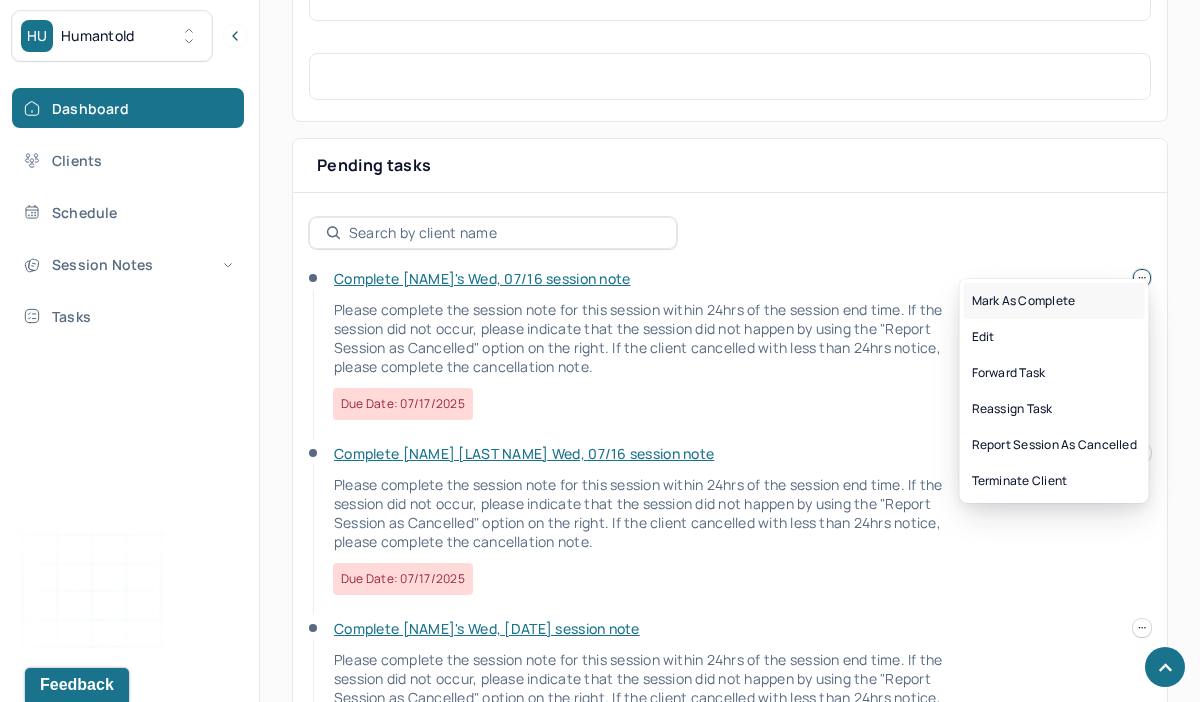 click on "Mark as complete" at bounding box center (1054, 301) 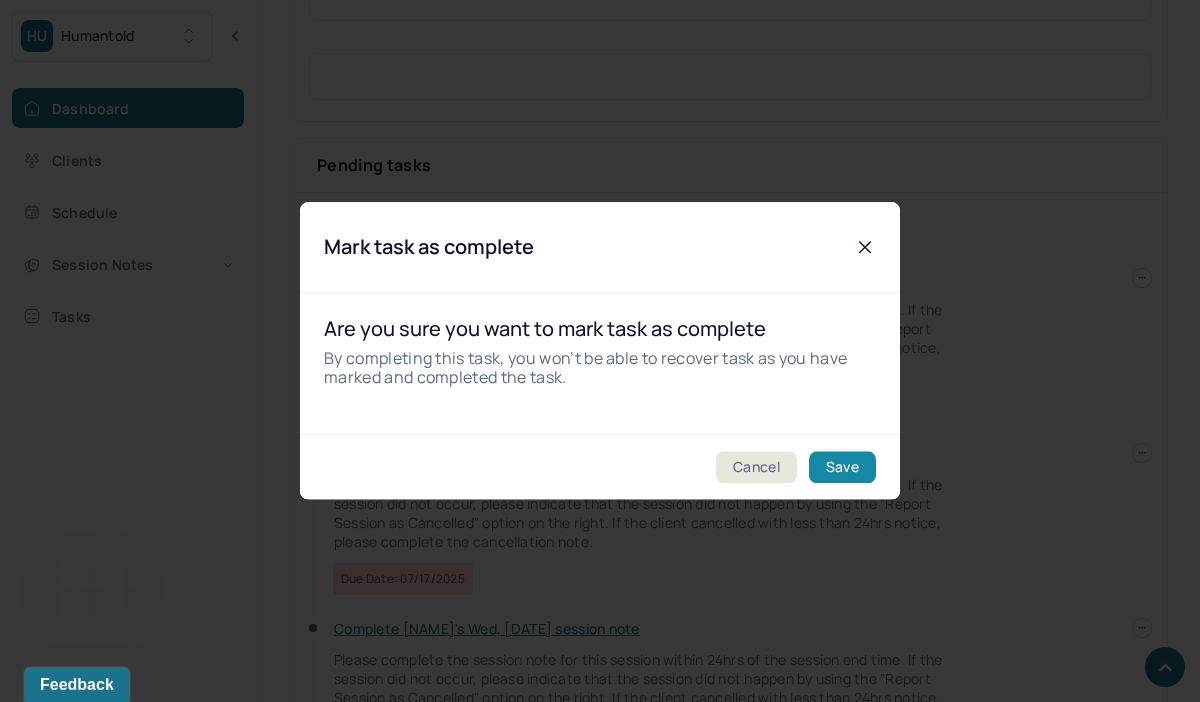 click on "Save" at bounding box center [842, 468] 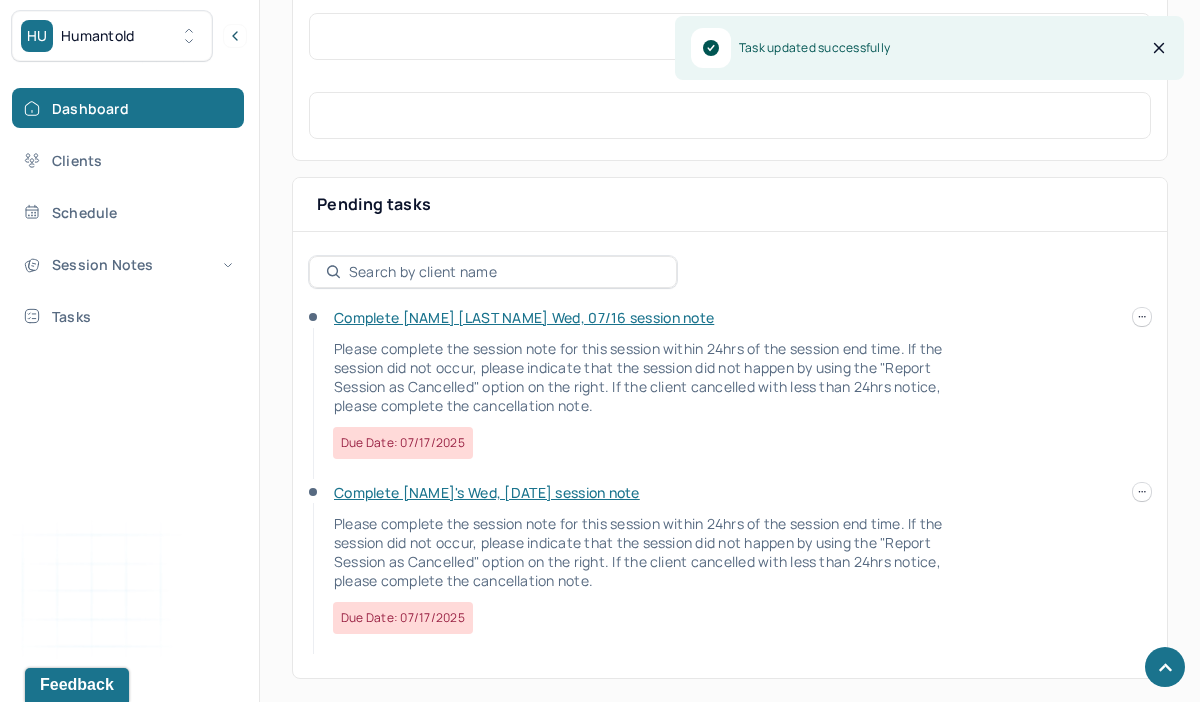 click on "Complete Stephanie's Wed, 07/16 session note" at bounding box center (524, 317) 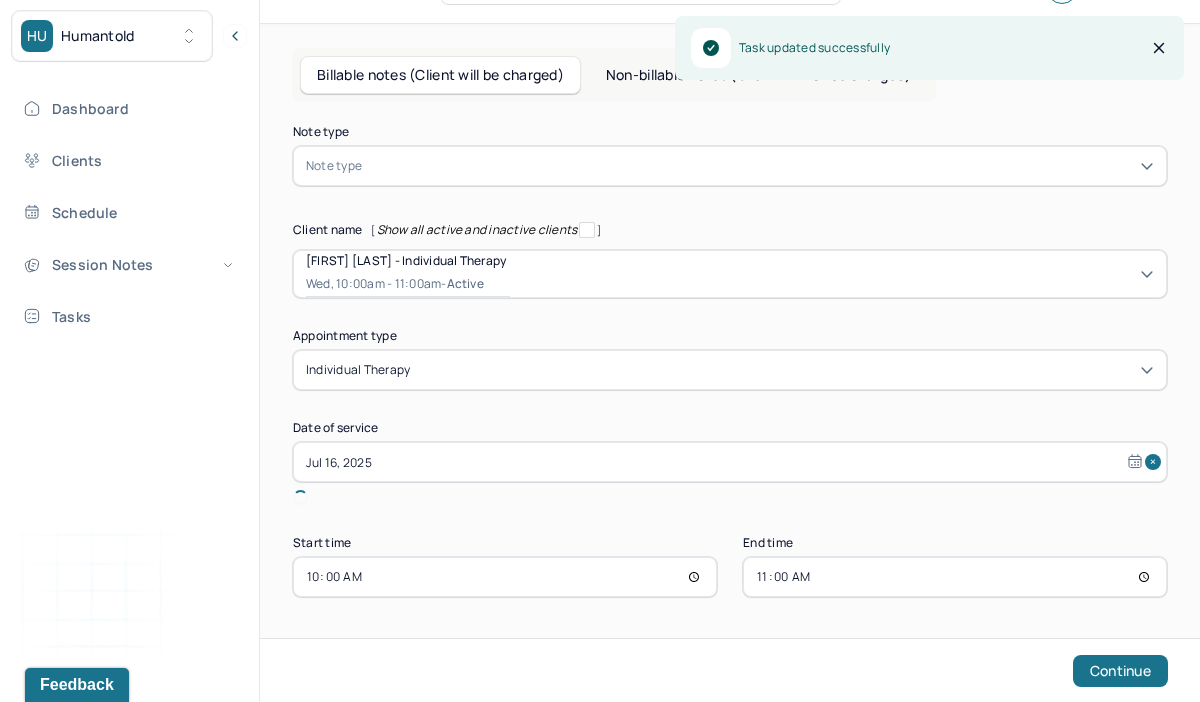 scroll, scrollTop: 69, scrollLeft: 0, axis: vertical 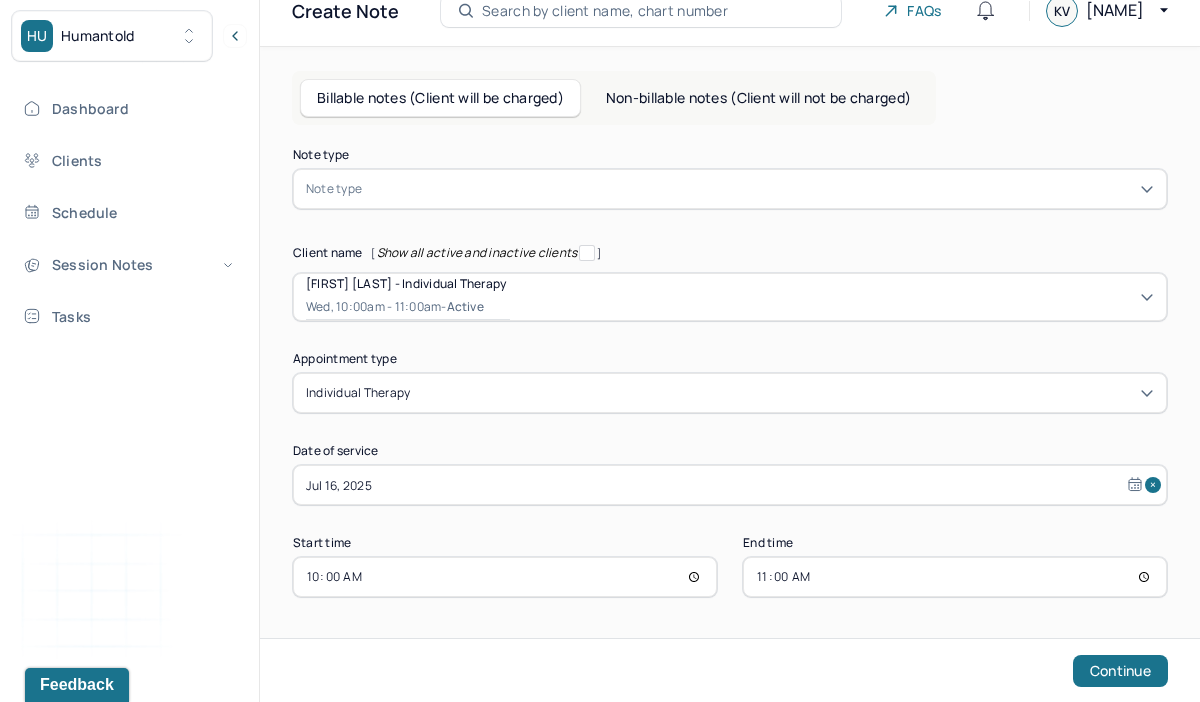 click at bounding box center (760, 189) 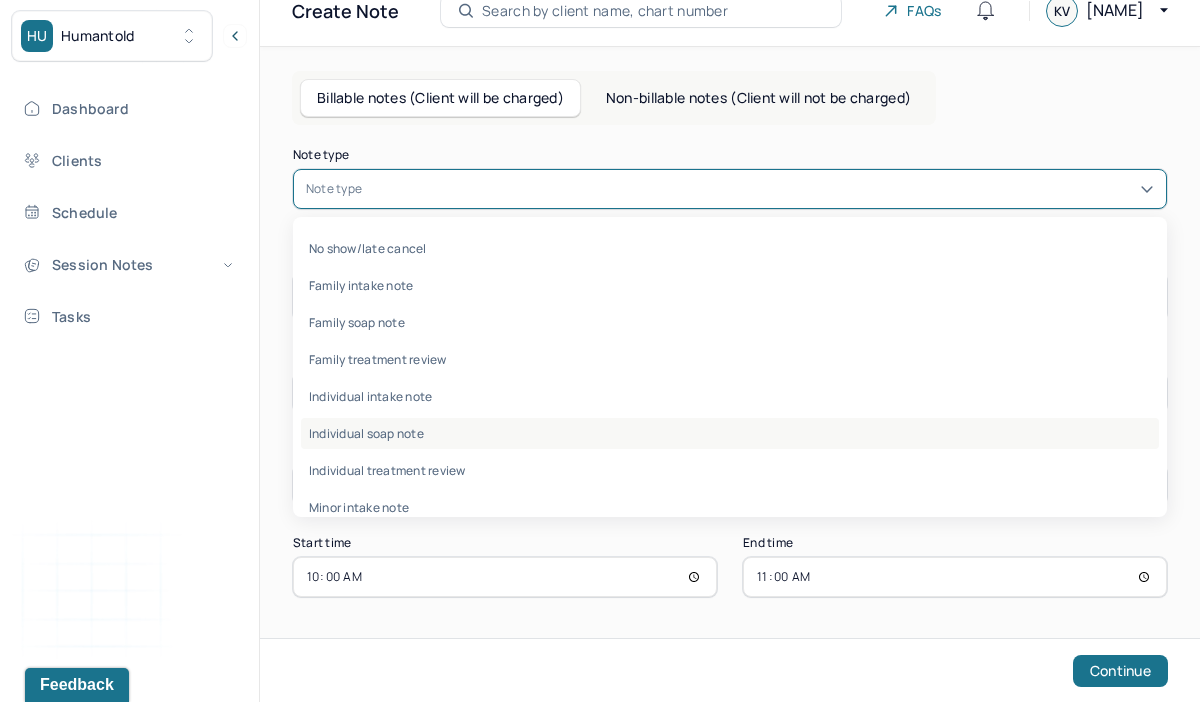 click on "Individual soap note" at bounding box center [730, 433] 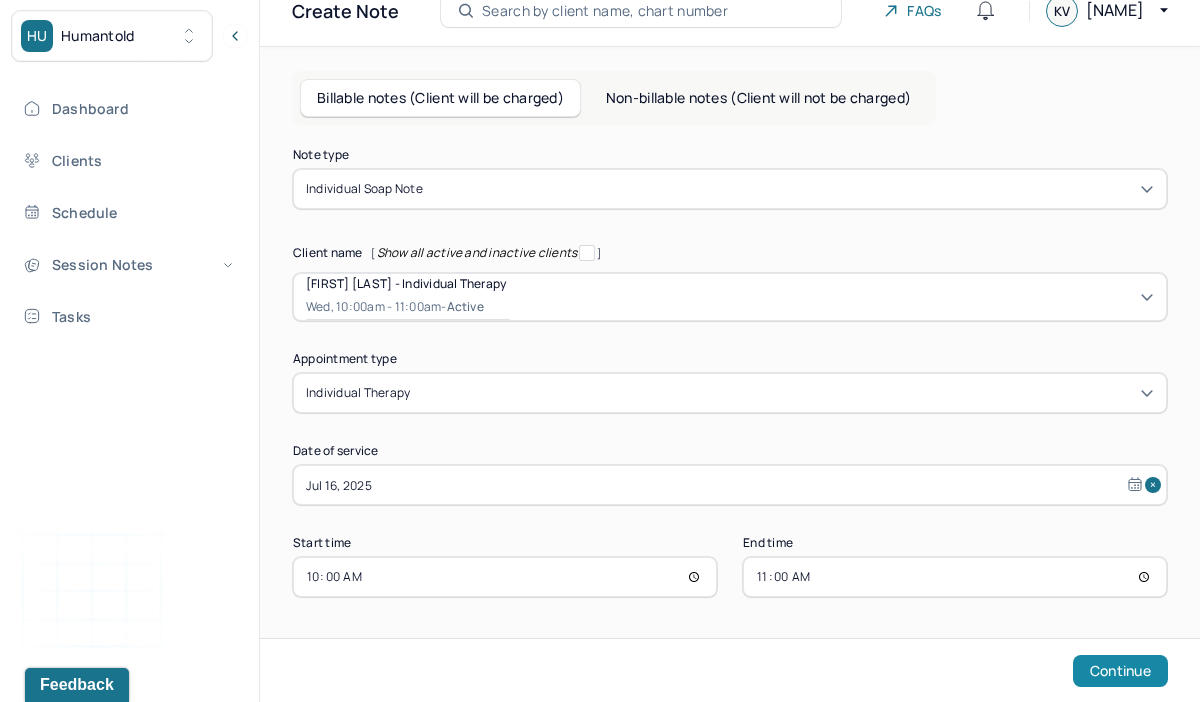 click on "Continue" at bounding box center (1120, 671) 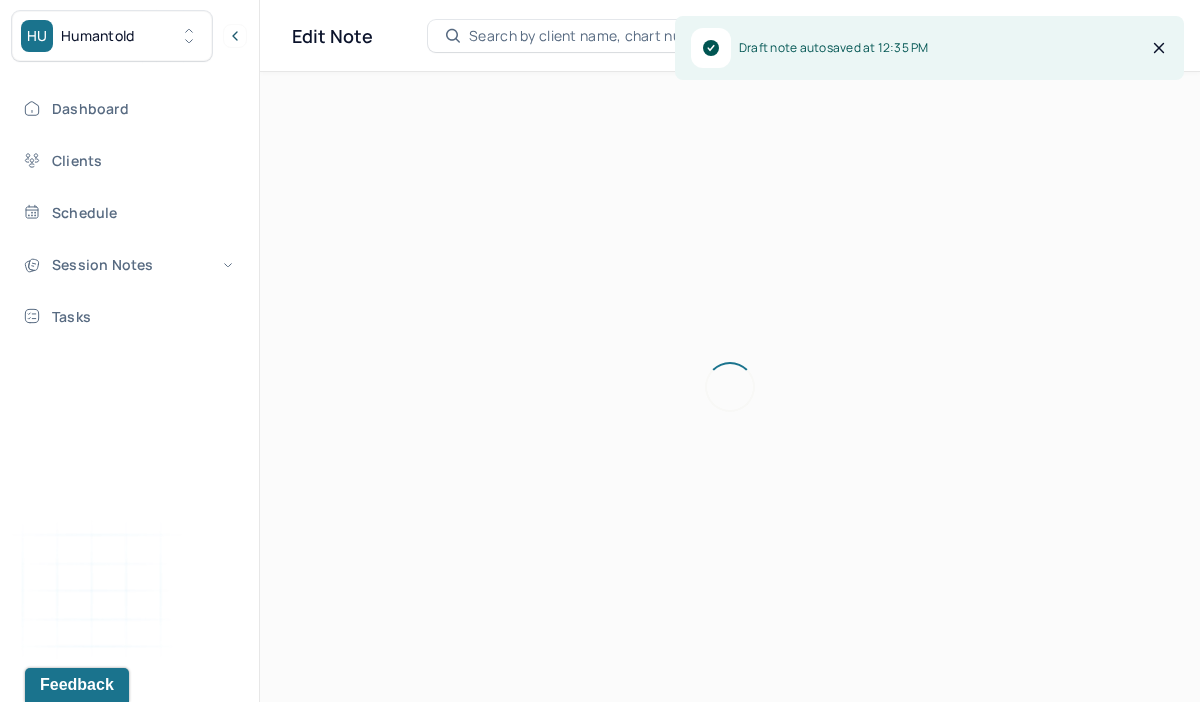 scroll, scrollTop: 36, scrollLeft: 0, axis: vertical 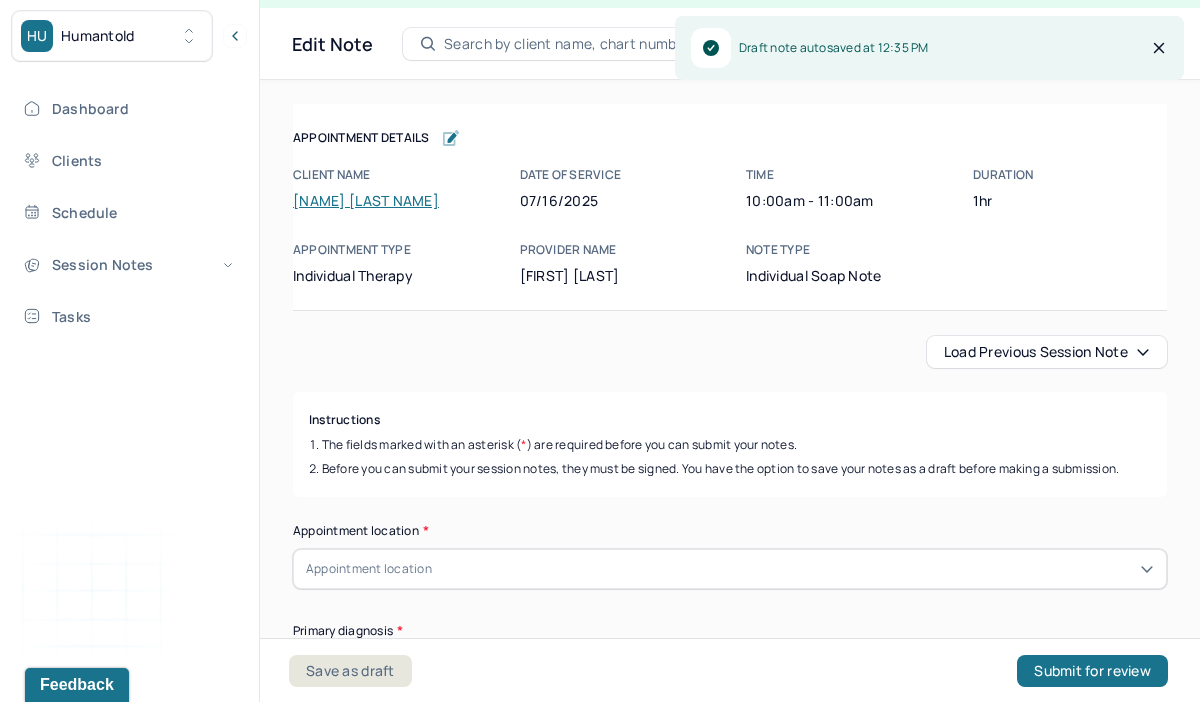 click on "Load previous session note   Instructions The fields marked with an asterisk ( * ) are required before you can submit your notes. Before you can submit your session notes, they must be signed. You have the option to save your notes as a draft before making a submission. Appointment location * Appointment location Primary diagnosis * Primary diagnosis Secondary diagnosis (optional) Secondary diagnosis Tertiary diagnosis (optional) Tertiary diagnosis Emotional / Behavioural symptoms demonstrated * Causing * Causing Intention for Session * Intention for Session Session Note Subjective This section is for Subjective reporting of your clients, it can include their mood, their reported symptoms, their efforts since your last meeting to implement your homework or recommendations or any questions they have Objective What were the behaviors, nonverbal expressions,gestures, postures, and overall presentation of the client? Consider client's mood and affect,client's response to treatment, any use of assessments. EDMR" at bounding box center (730, 2455) 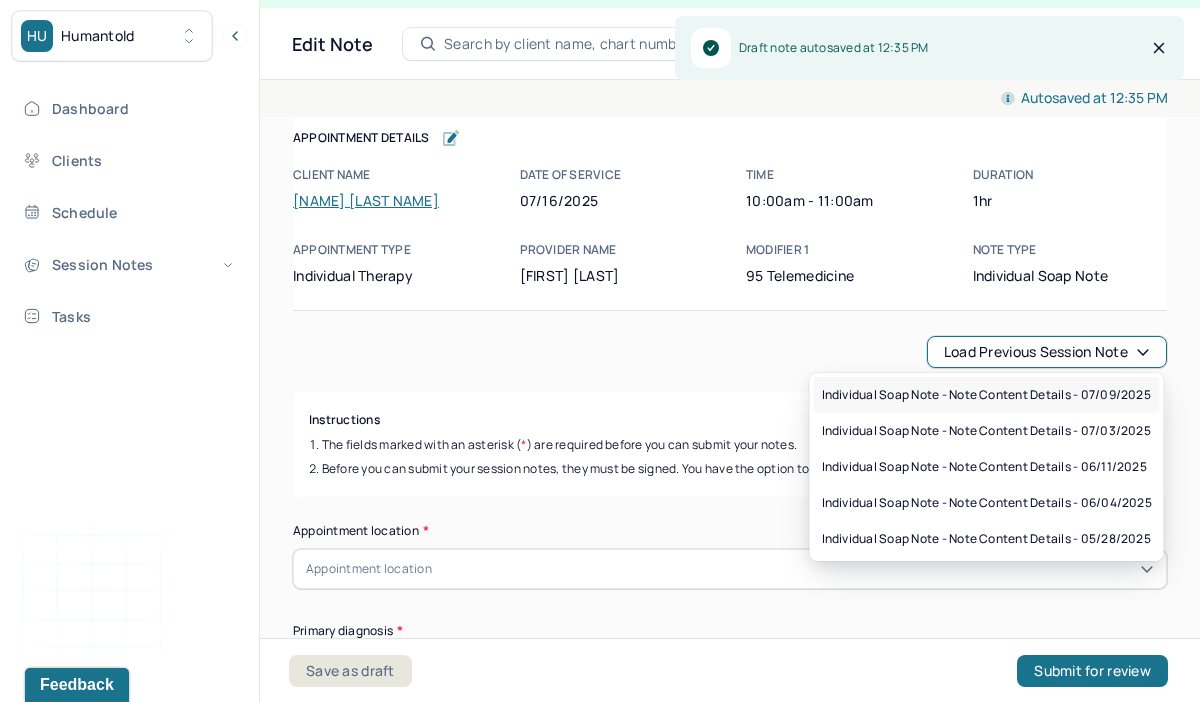 click on "Individual soap note   - Note content Details -   07/09/2025" at bounding box center (986, 395) 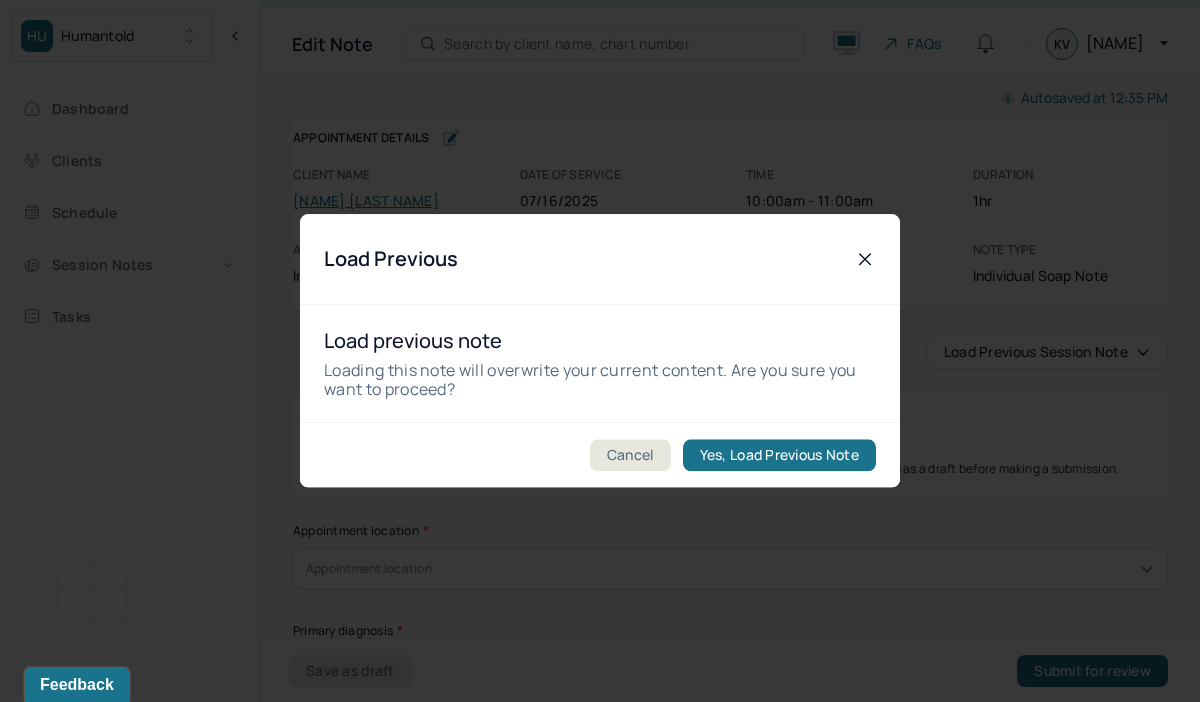 click on "Cancel     Yes, Load Previous Note" at bounding box center (600, 455) 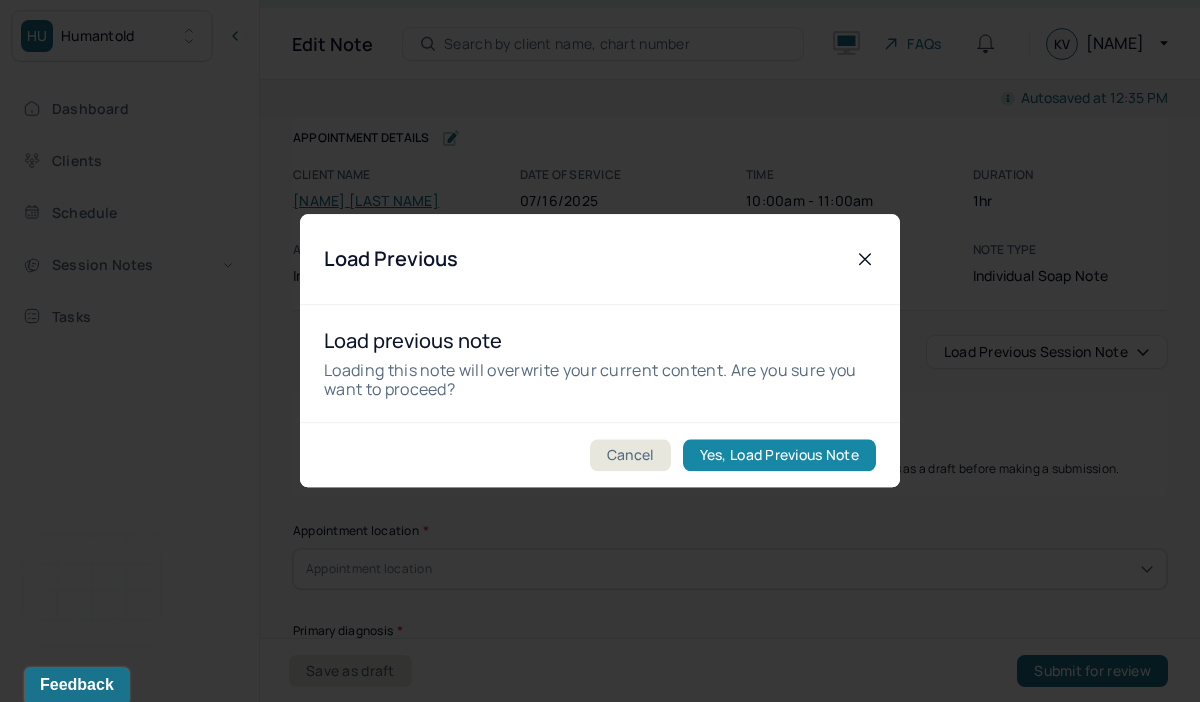 click on "Yes, Load Previous Note" at bounding box center (779, 456) 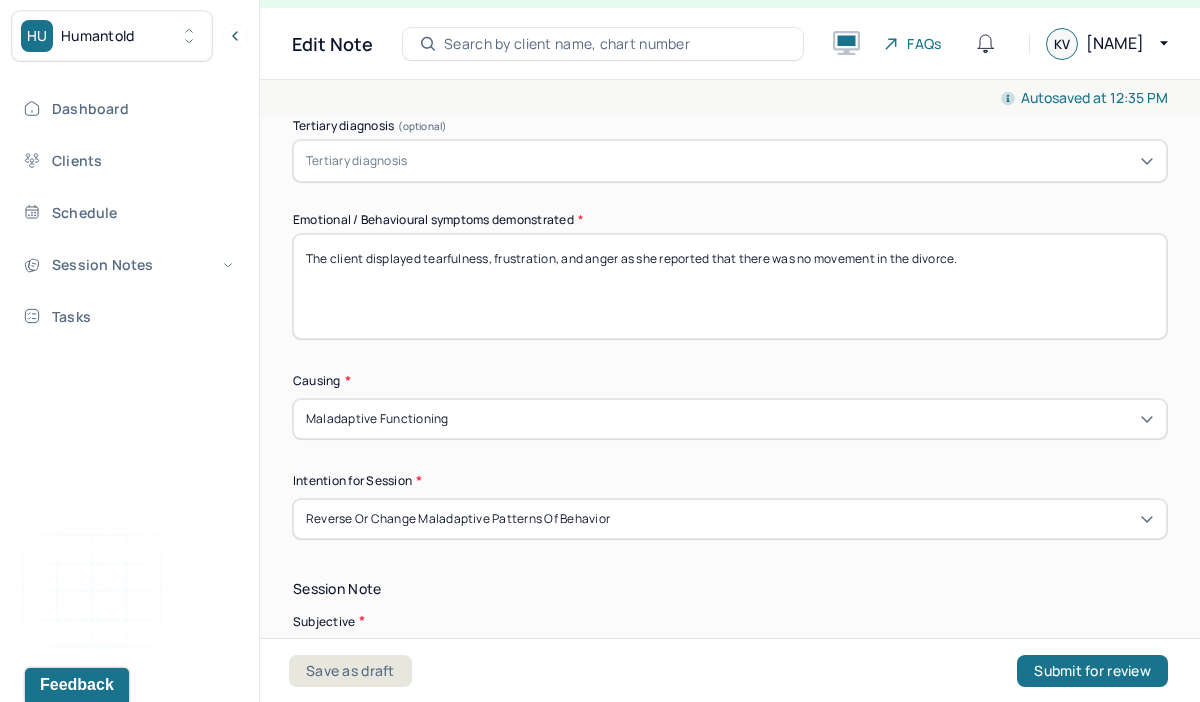 scroll, scrollTop: 951, scrollLeft: 0, axis: vertical 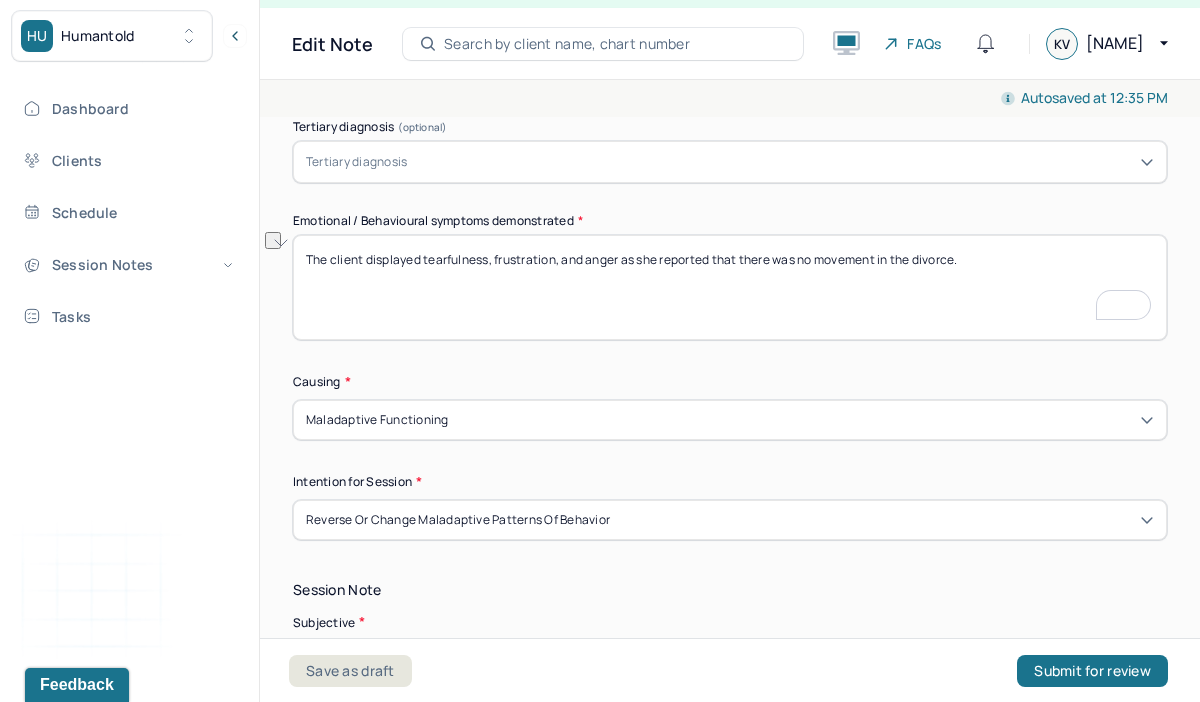 drag, startPoint x: 978, startPoint y: 256, endPoint x: 427, endPoint y: 248, distance: 551.05804 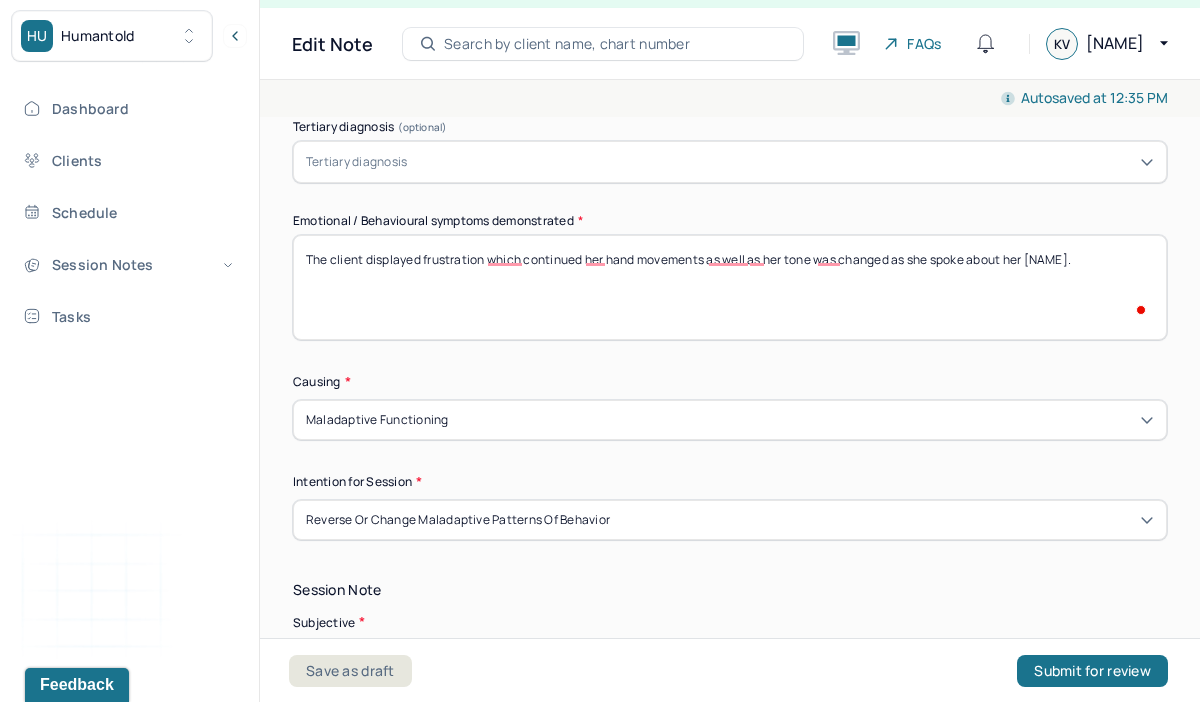 scroll, scrollTop: 1084, scrollLeft: 0, axis: vertical 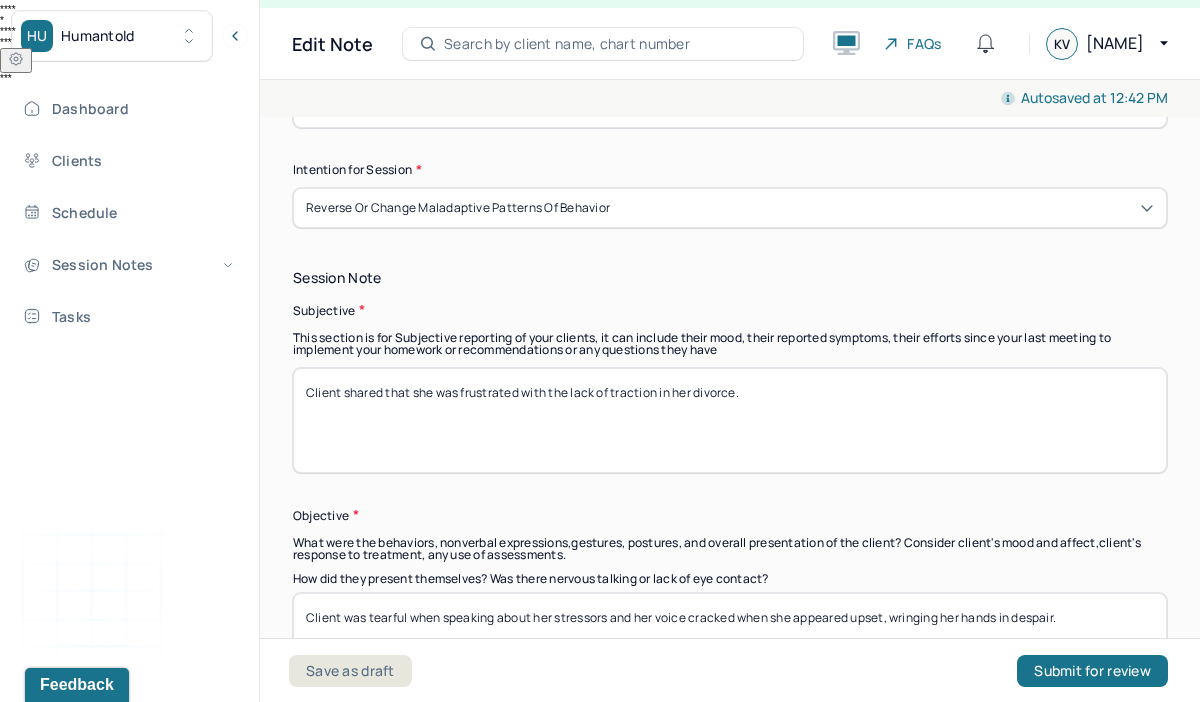 type on "The client displayed frustration which continued her hand movements as well as her tone was changed as she spoke about her ex-husband." 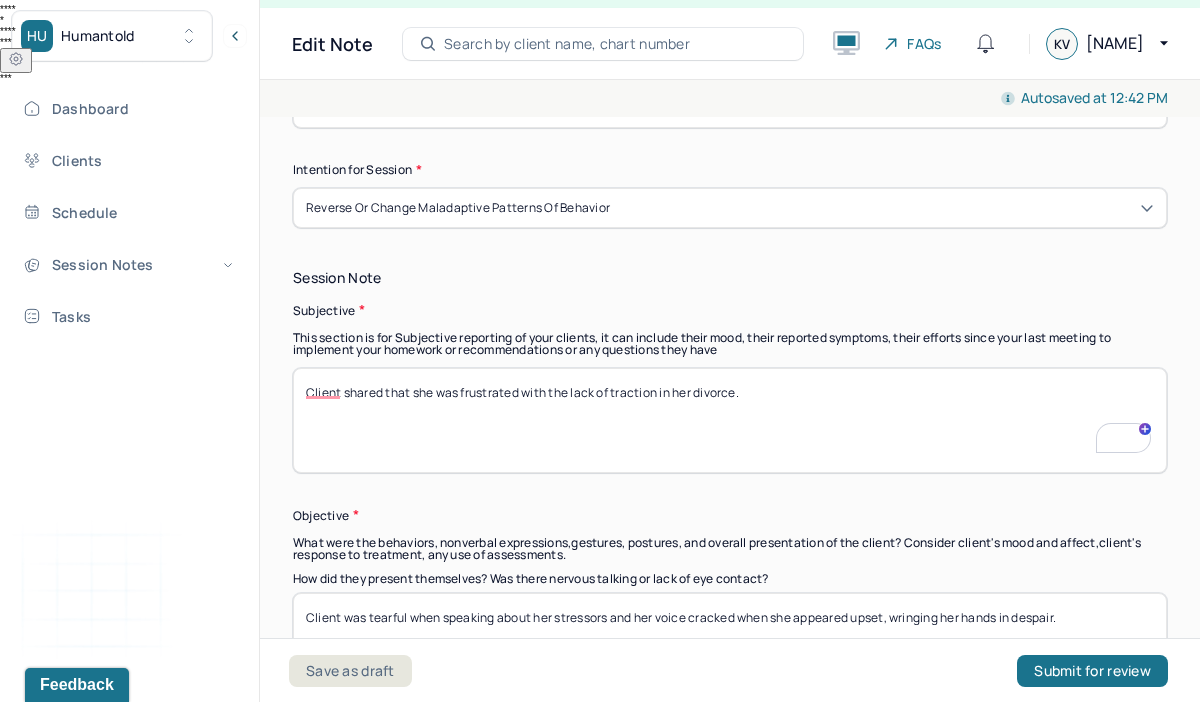 scroll, scrollTop: 1263, scrollLeft: 0, axis: vertical 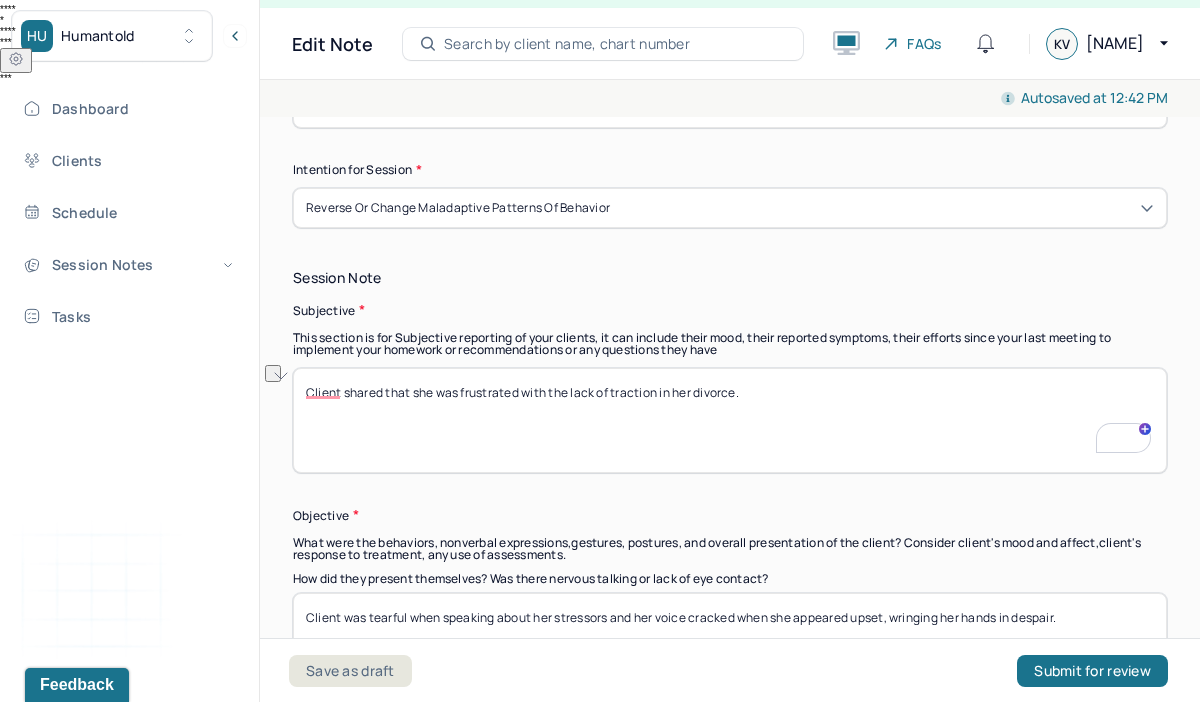 drag, startPoint x: 775, startPoint y: 392, endPoint x: 523, endPoint y: 387, distance: 252.04959 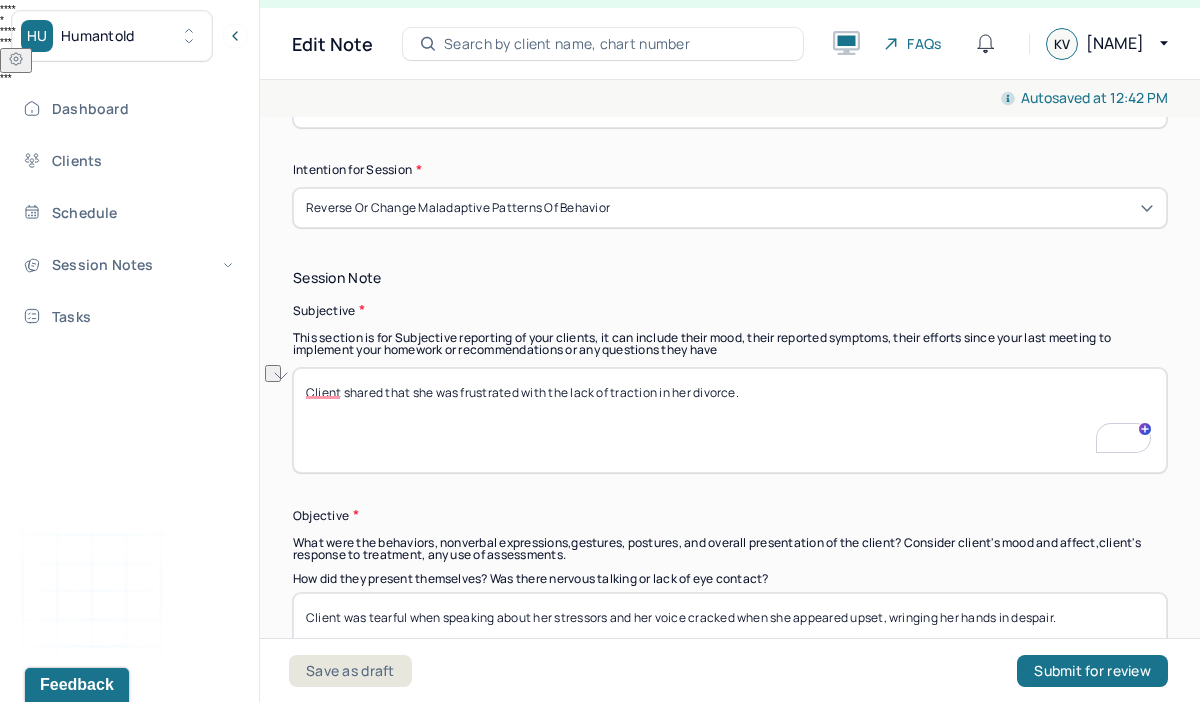 click on "Client shared that she was frustrated with the lack of traction in her divorce." at bounding box center (730, 420) 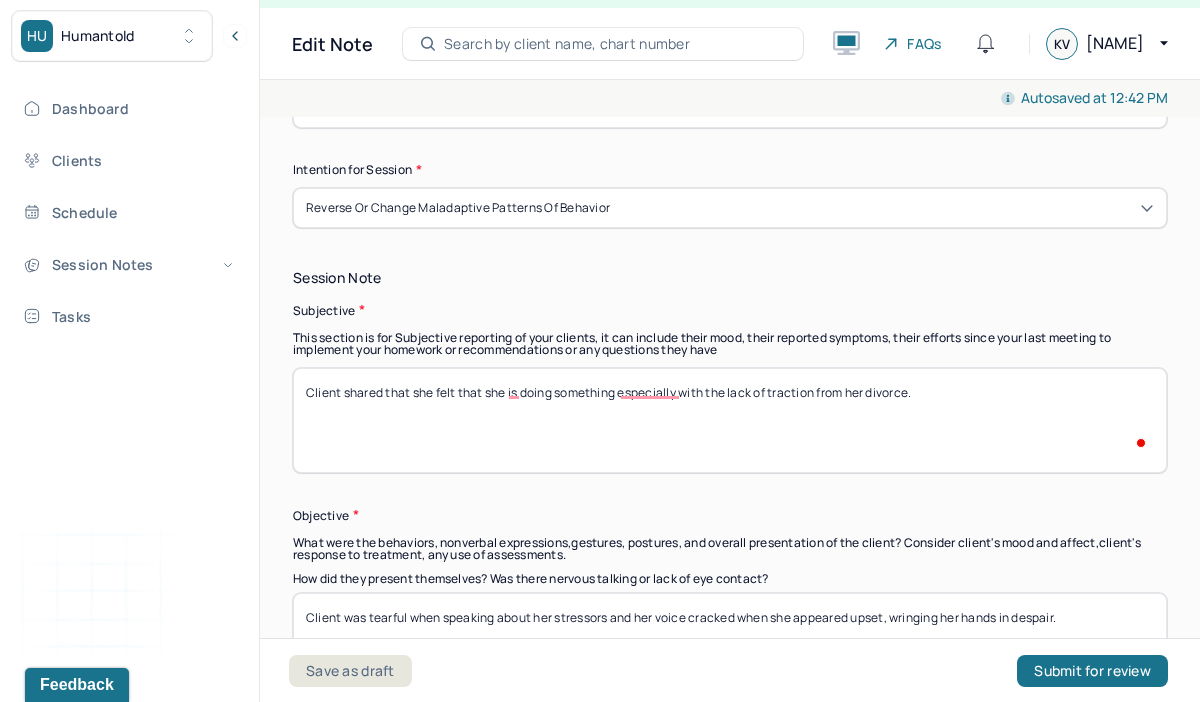 scroll, scrollTop: 1455, scrollLeft: 0, axis: vertical 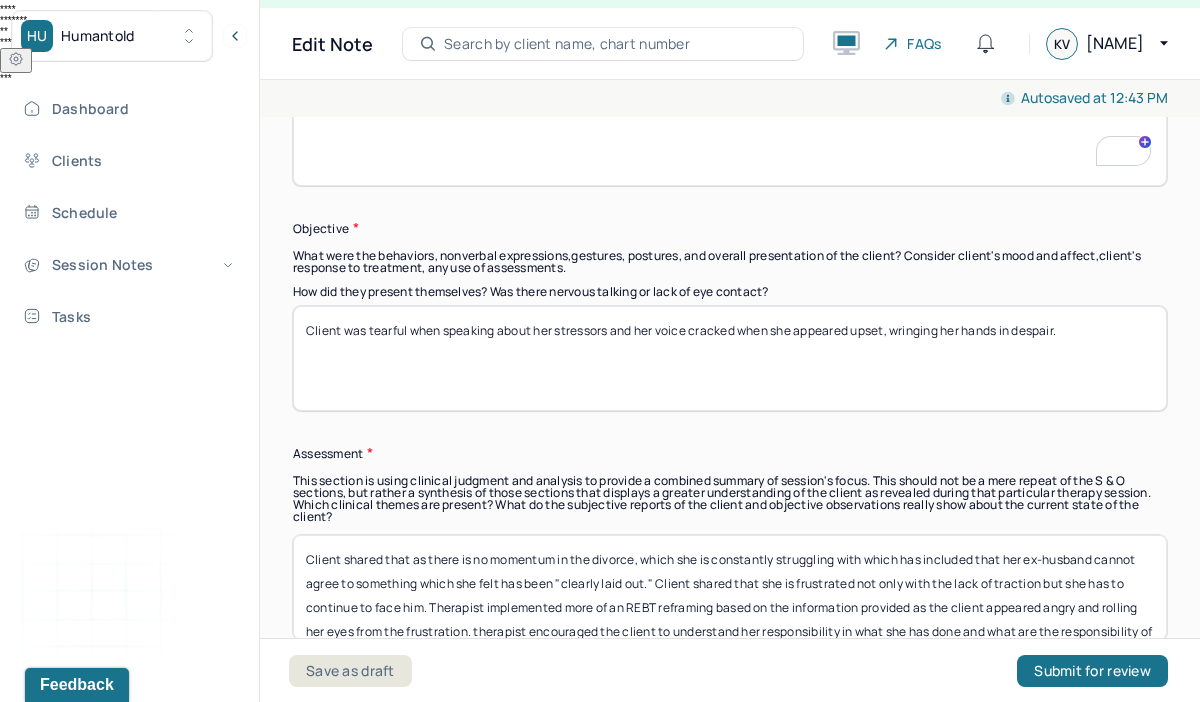type on "Client shared that she felt that she is doing something especially with the lack of traction from her divorce." 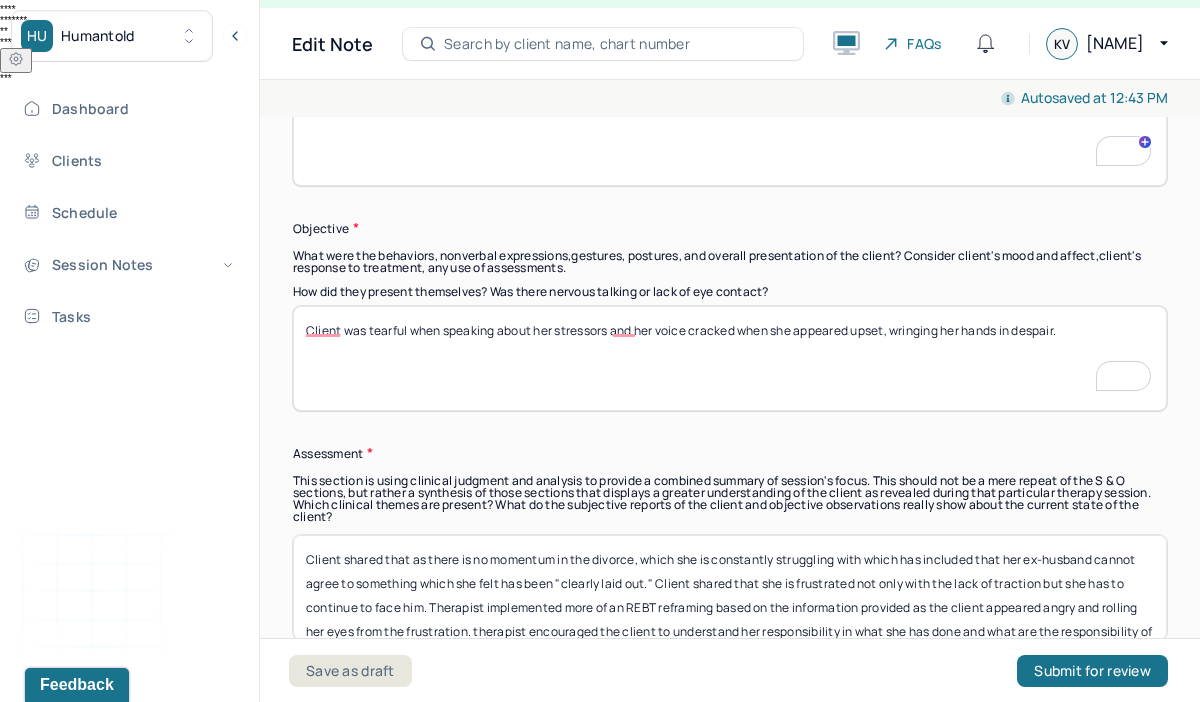drag, startPoint x: 1071, startPoint y: 322, endPoint x: 896, endPoint y: 318, distance: 175.04572 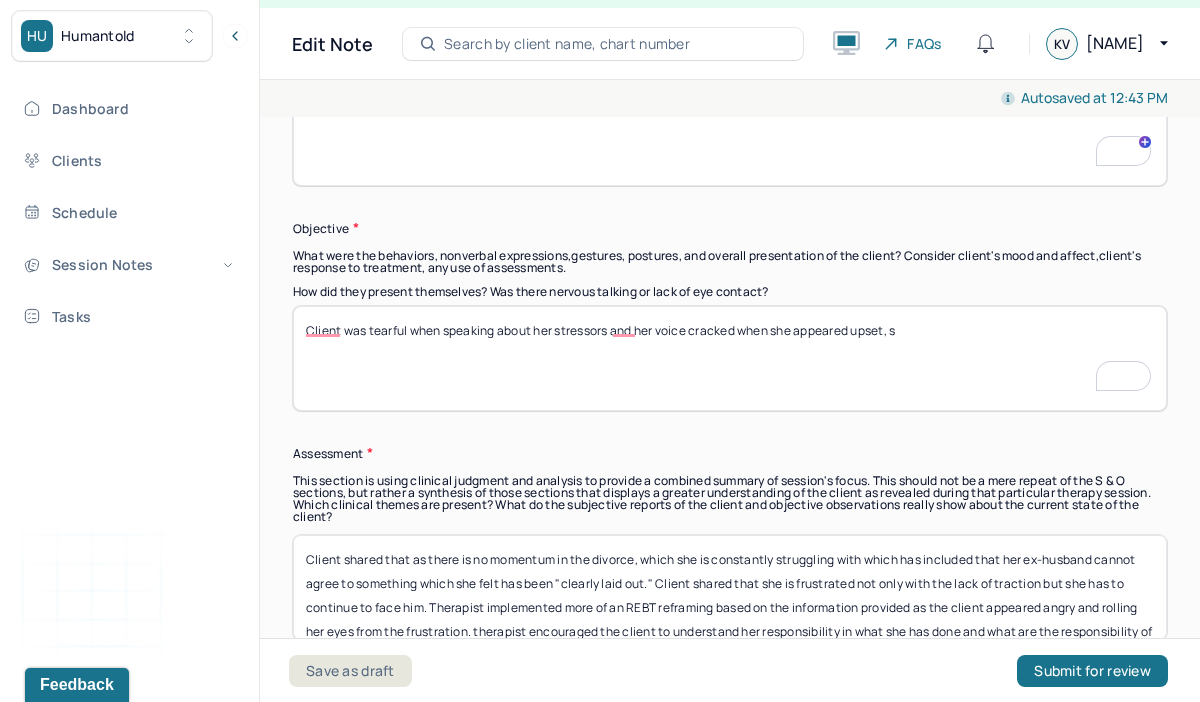 scroll, scrollTop: 1550, scrollLeft: 0, axis: vertical 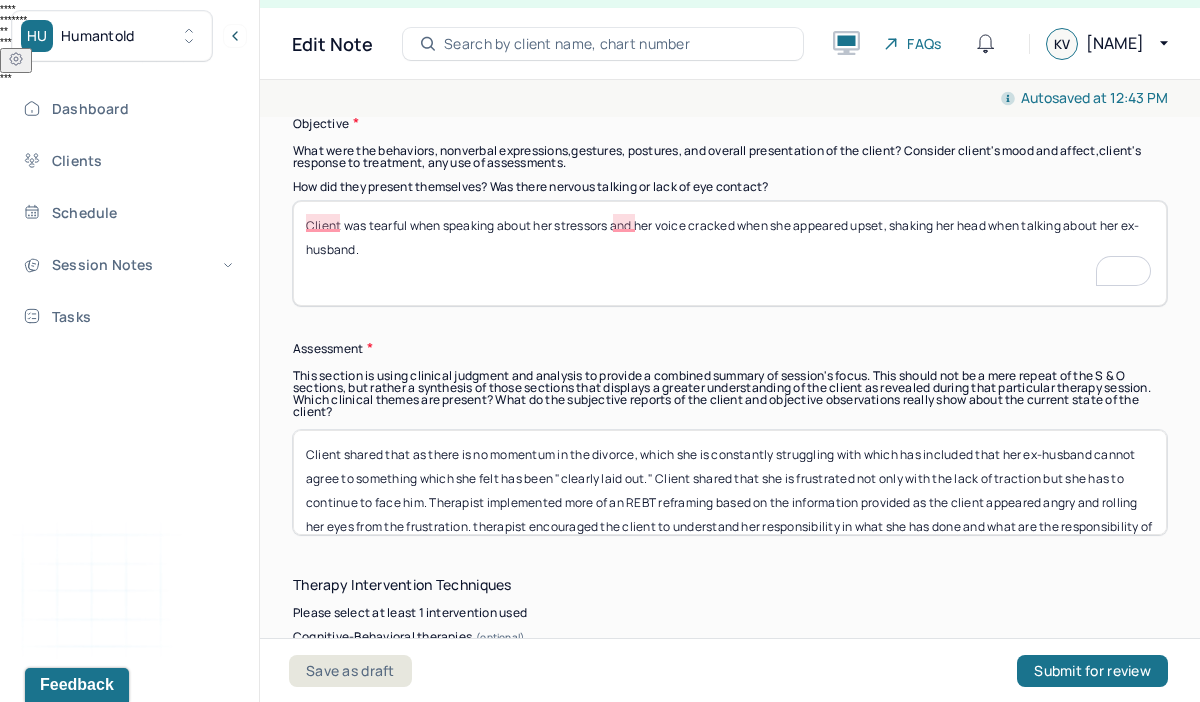 type on "Client was tearful when speaking about her stressors and her voice cracked when she appeared upset, shaking her head when talking about her ex-husband." 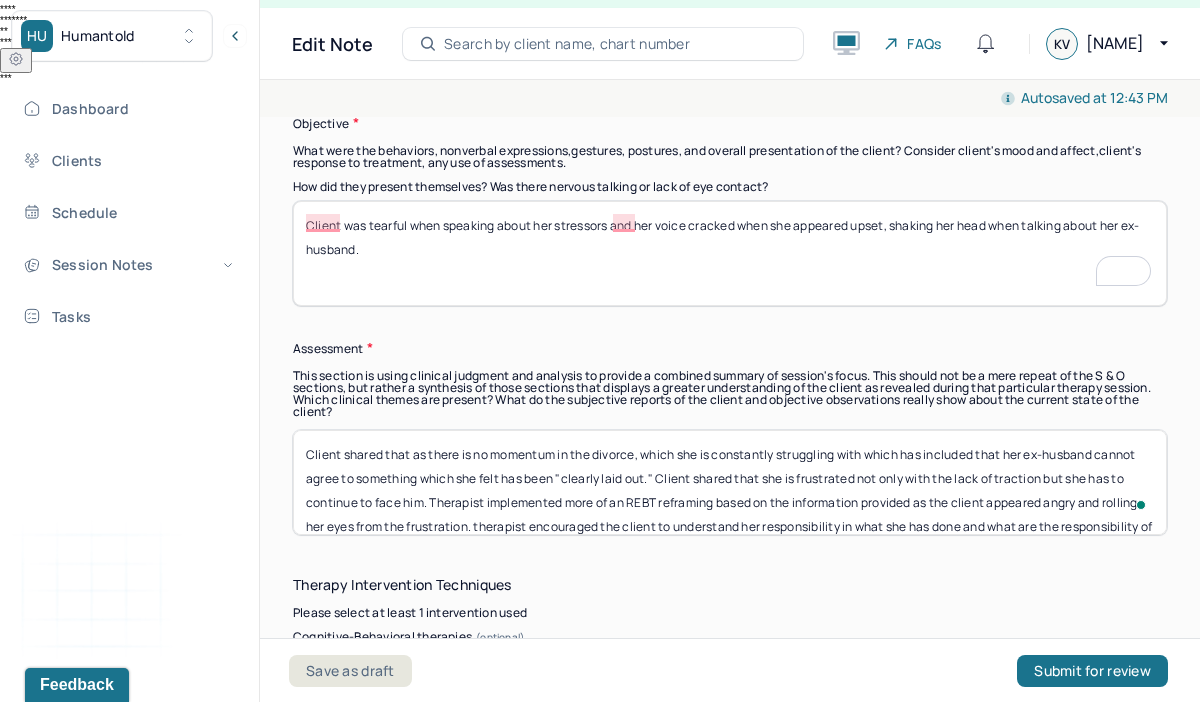 drag, startPoint x: 647, startPoint y: 452, endPoint x: 703, endPoint y: 563, distance: 124.32619 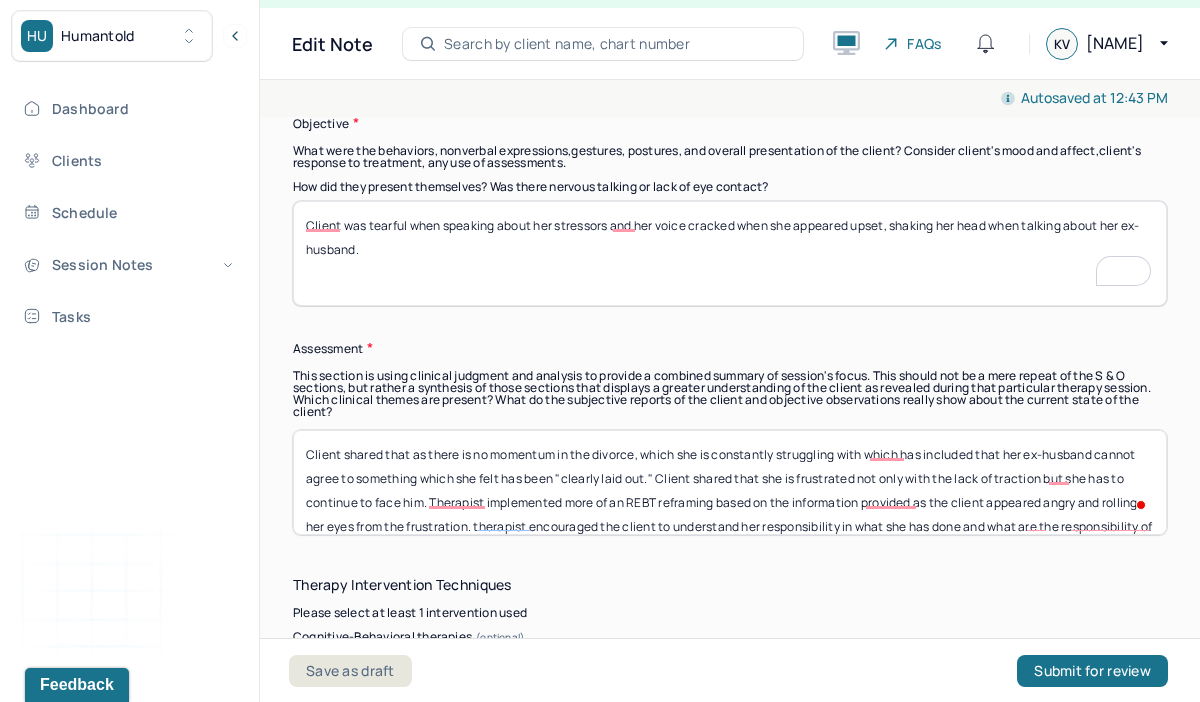 scroll, scrollTop: 1655, scrollLeft: 0, axis: vertical 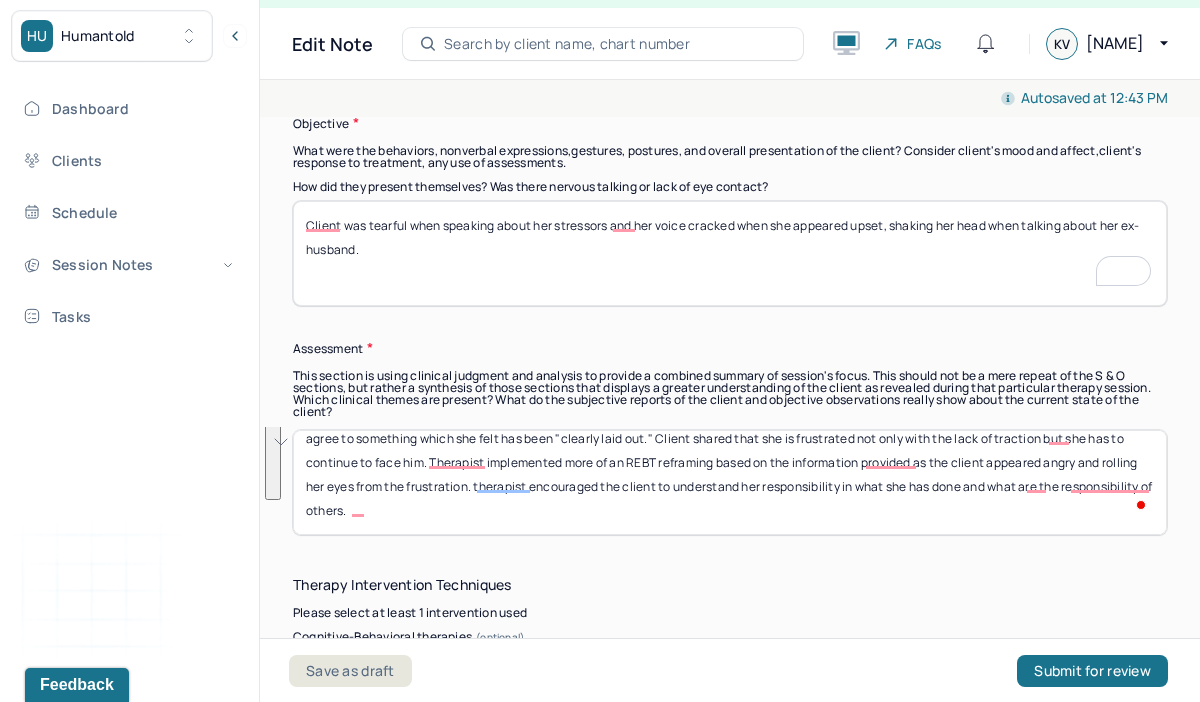 drag, startPoint x: 645, startPoint y: 449, endPoint x: 705, endPoint y: 567, distance: 132.37825 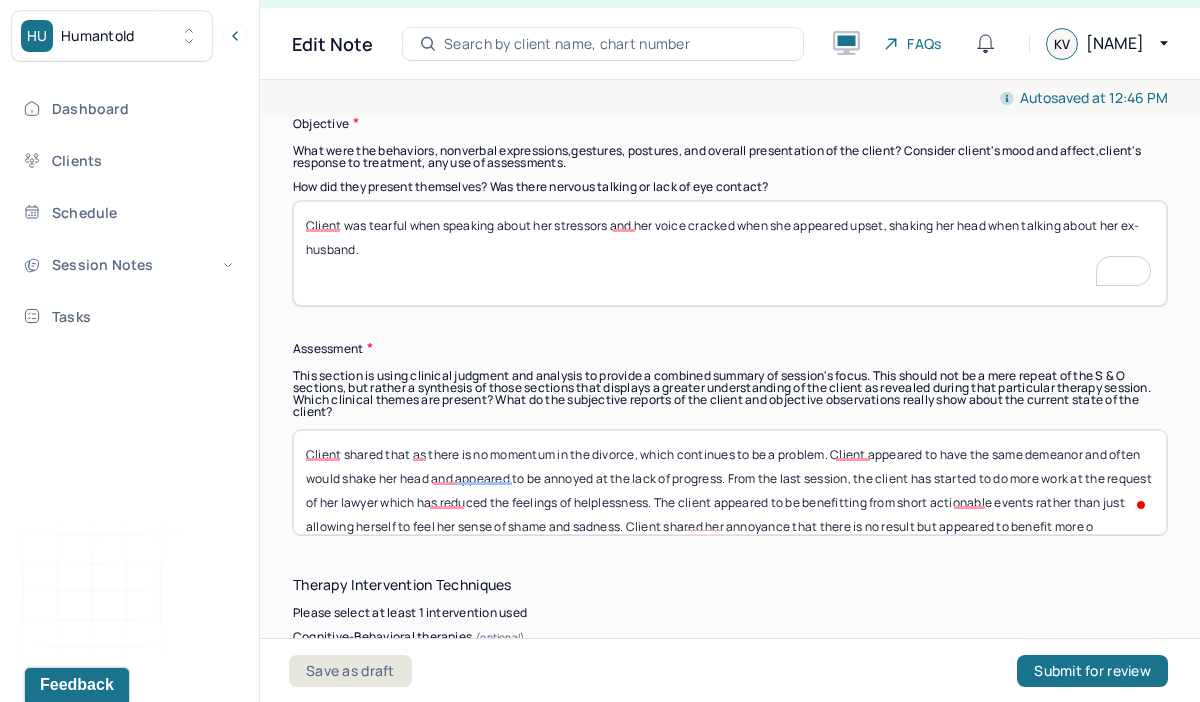scroll, scrollTop: 24, scrollLeft: 0, axis: vertical 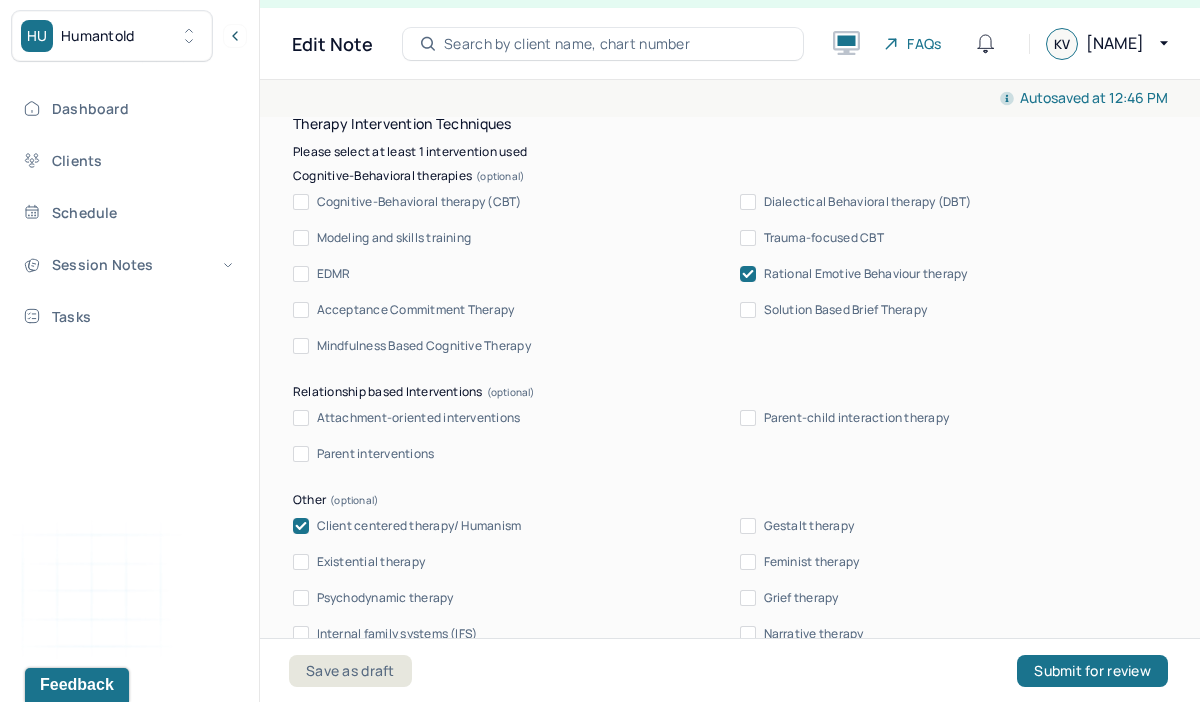 type on "Client shared that as there is no momentum in the divorce, which continues to be a problem. Client appeared to have the same demeanor and often would shake her head and seemed to be annoyed at the lack of progress. From the last session, the client has started to do more work at the request of her lawyer which has reduced the feelings of helplessness. The client appeared to be benefitting from short actionable events rather than just allowing herself to feel her sense of shame and sadness. Client shared her annoyance that there is no result but appeared to benefit more with solution focused actions." 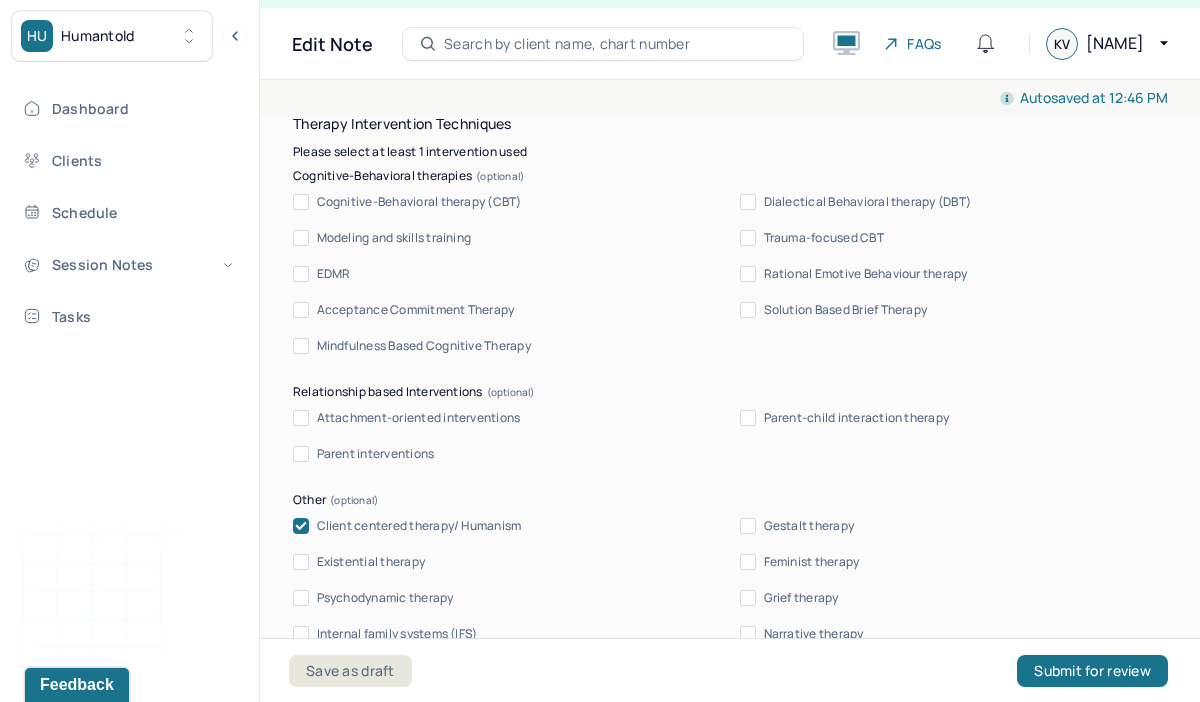 click on "Solution Based Brief Therapy" at bounding box center (748, 310) 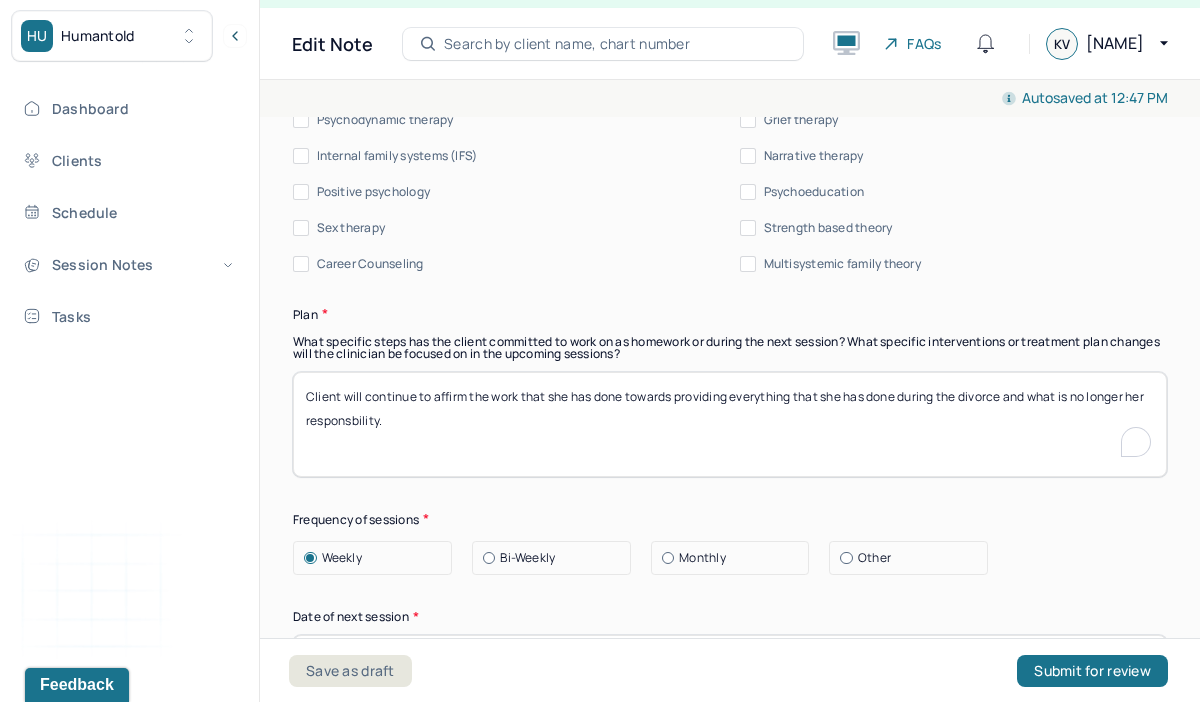 click on "Client will continue to affirm the work that she has done towards providing everything that she has done during the divorce and what is no longer her responsbility." at bounding box center (730, 424) 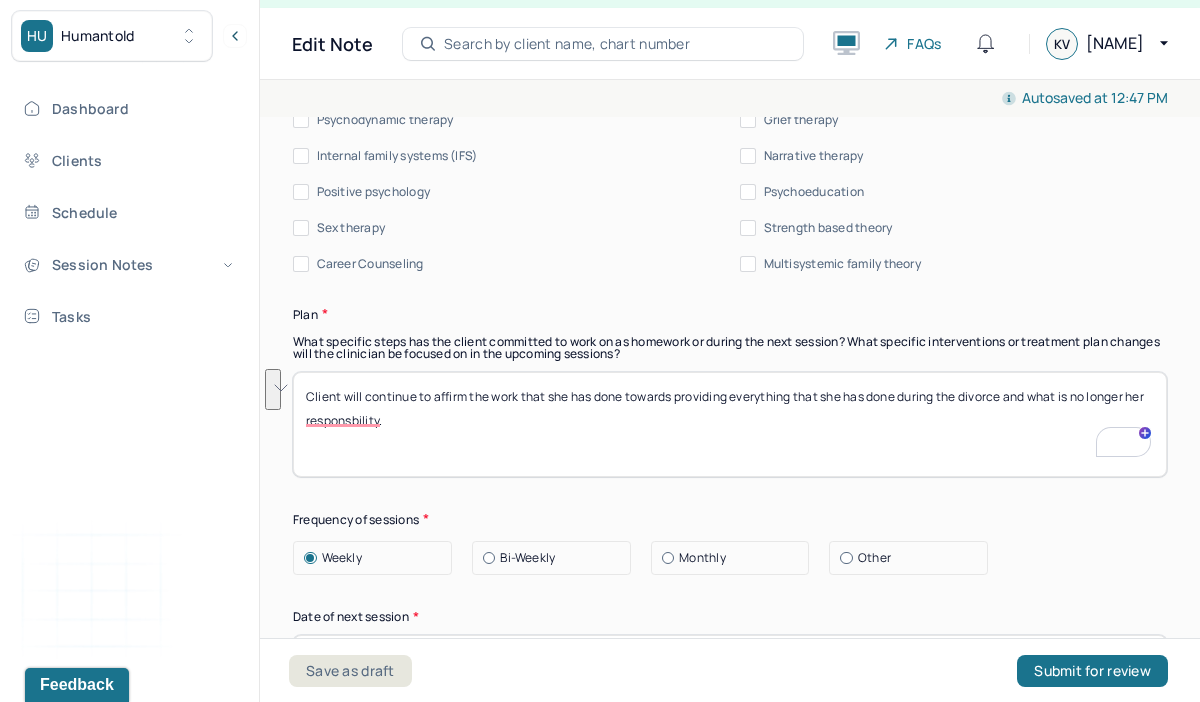 drag, startPoint x: 557, startPoint y: 418, endPoint x: 626, endPoint y: 386, distance: 76.05919 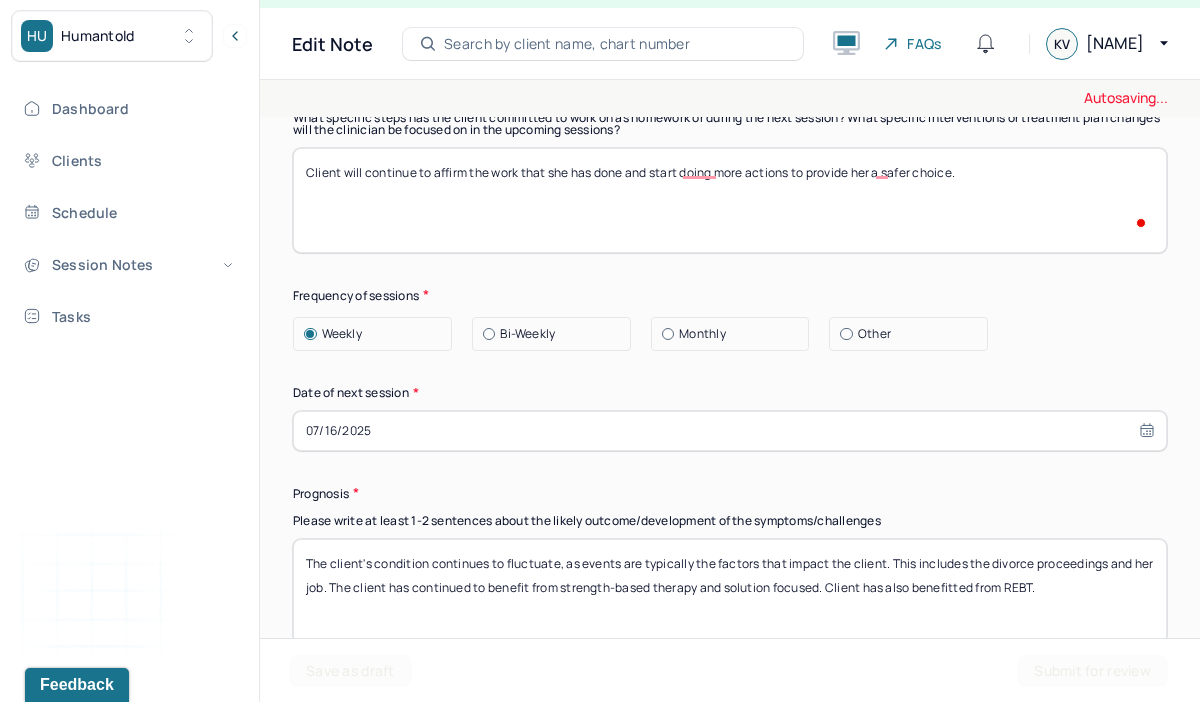 type on "Client will continue to affirm the work that she has done and start doing more actions to provide her a safer choice." 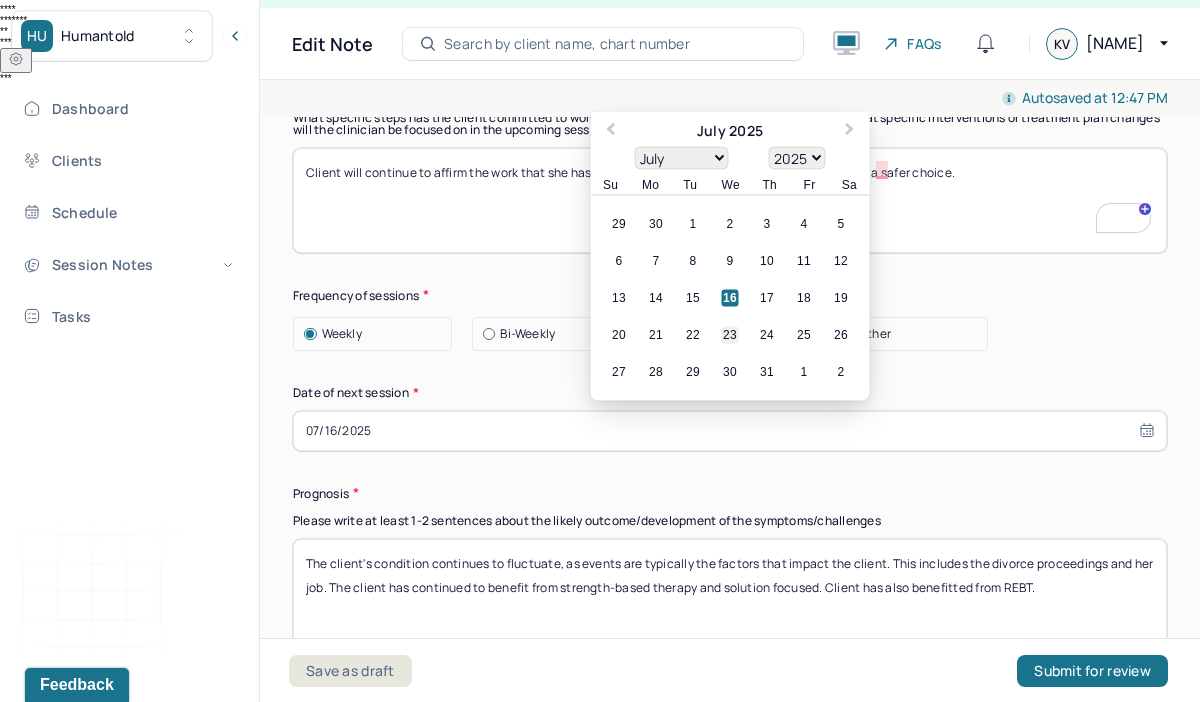 click on "23" at bounding box center (730, 334) 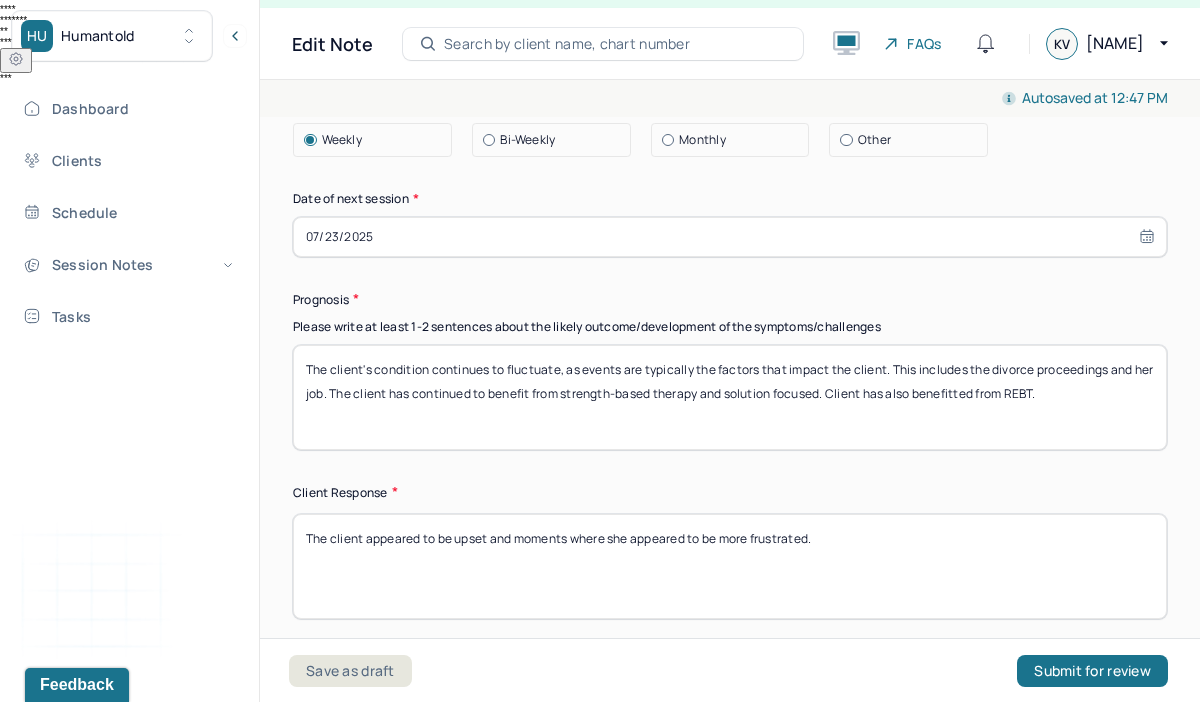 click on "The client's condition continues to fluctuate, as events are typically the factors that impact the client. This includes the divorce proceedings and her job. The client has continued to benefit from strength-based therapy and solution focused. Client has also benefitted from REBT." at bounding box center [730, 397] 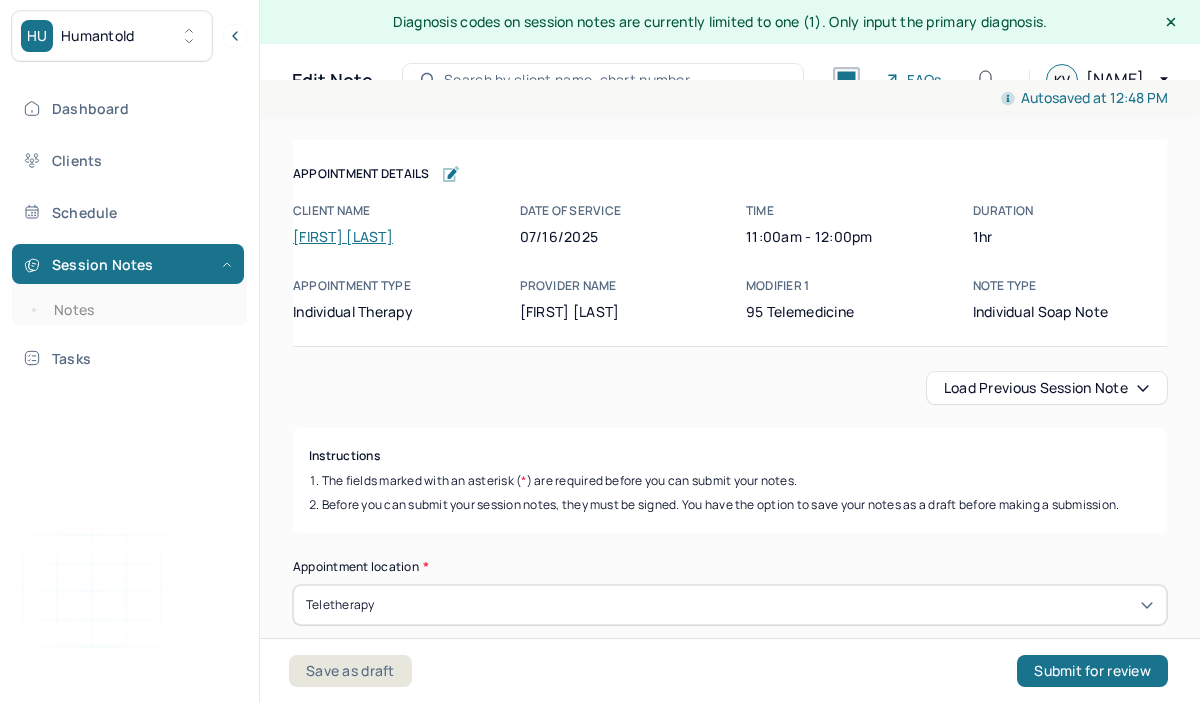 scroll, scrollTop: 0, scrollLeft: 0, axis: both 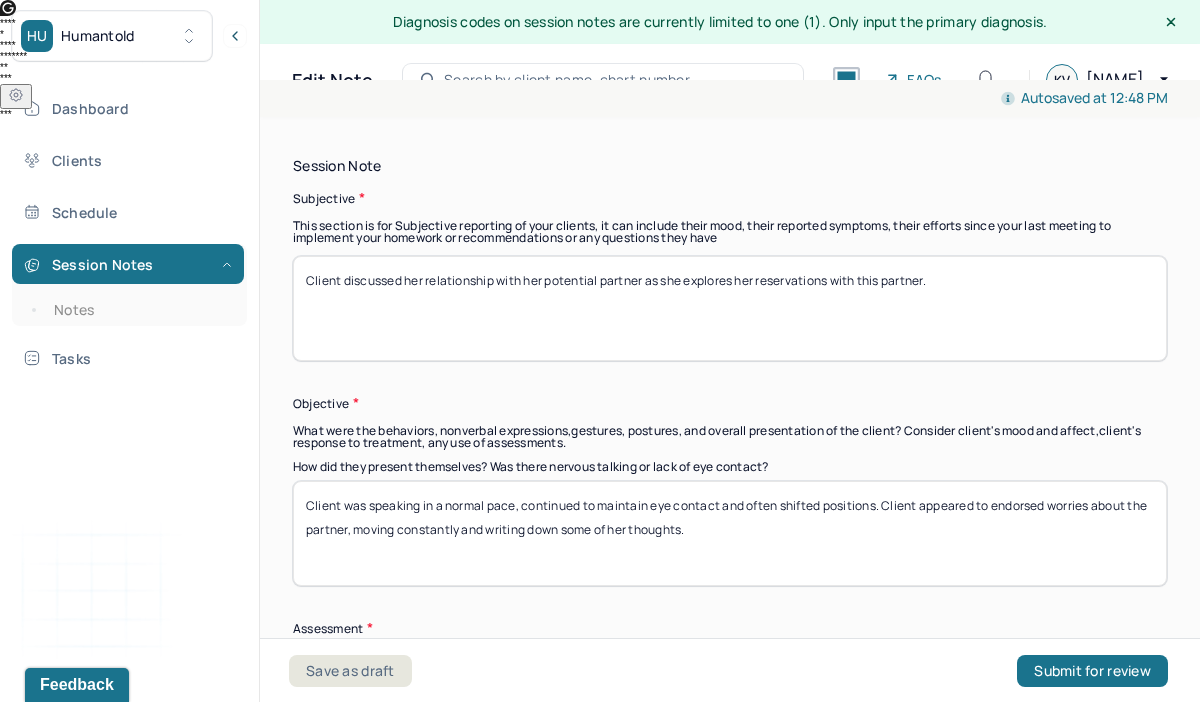 type on "Client appeared to be paying more attention in session, moving only to eat and write something down." 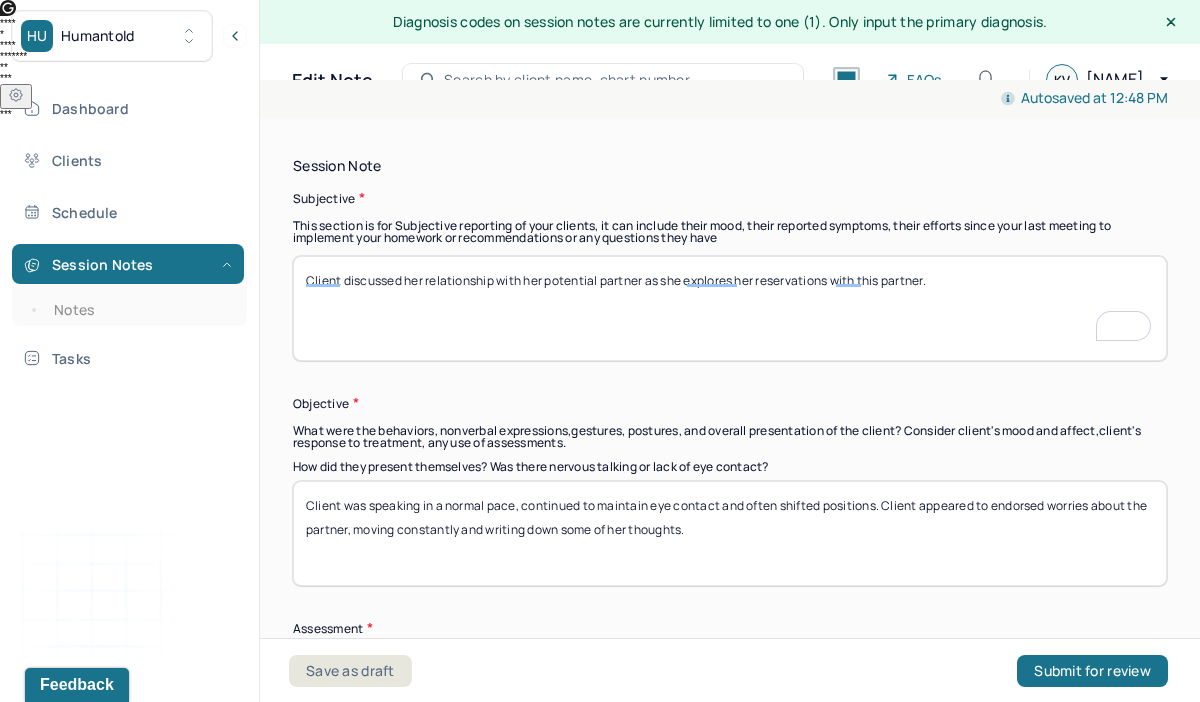 scroll, scrollTop: 1411, scrollLeft: 0, axis: vertical 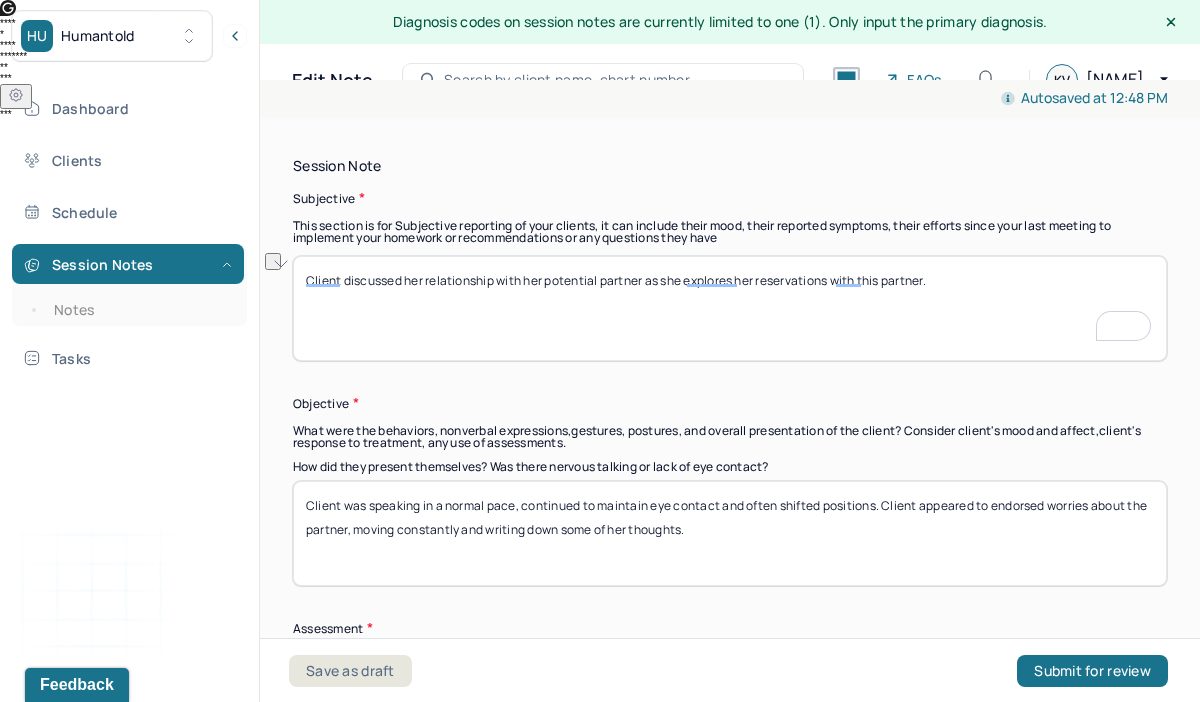 drag, startPoint x: 964, startPoint y: 282, endPoint x: 427, endPoint y: 266, distance: 537.2383 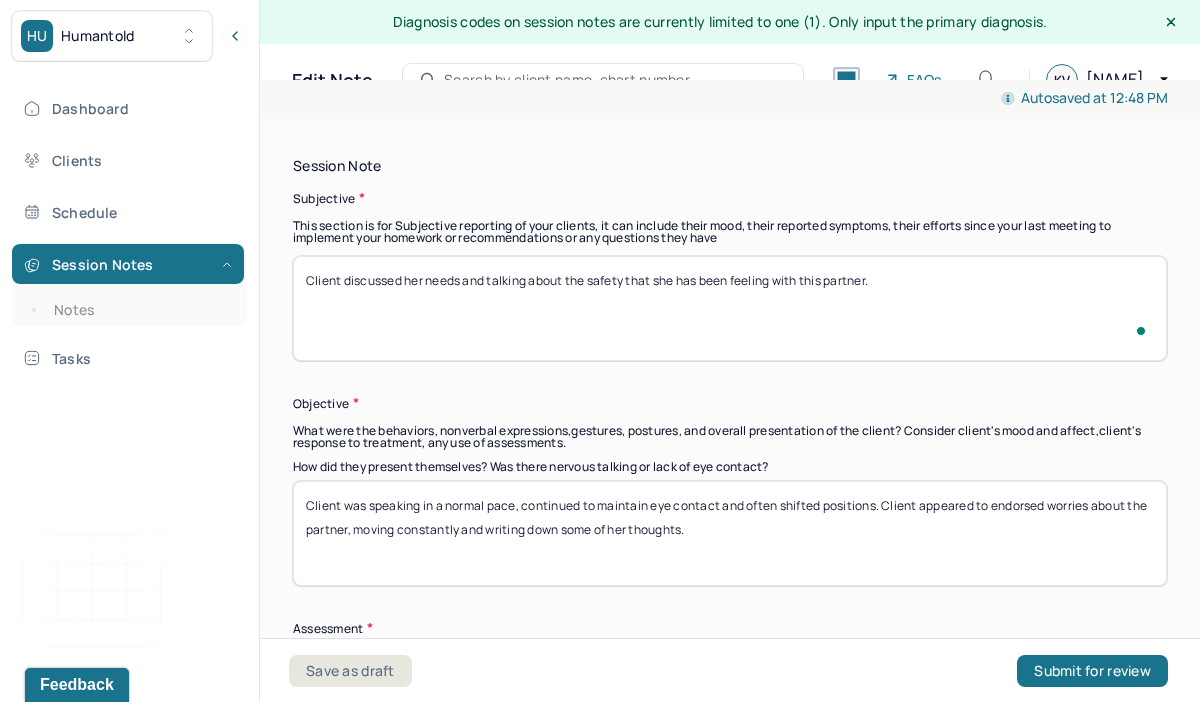 scroll, scrollTop: 1520, scrollLeft: 0, axis: vertical 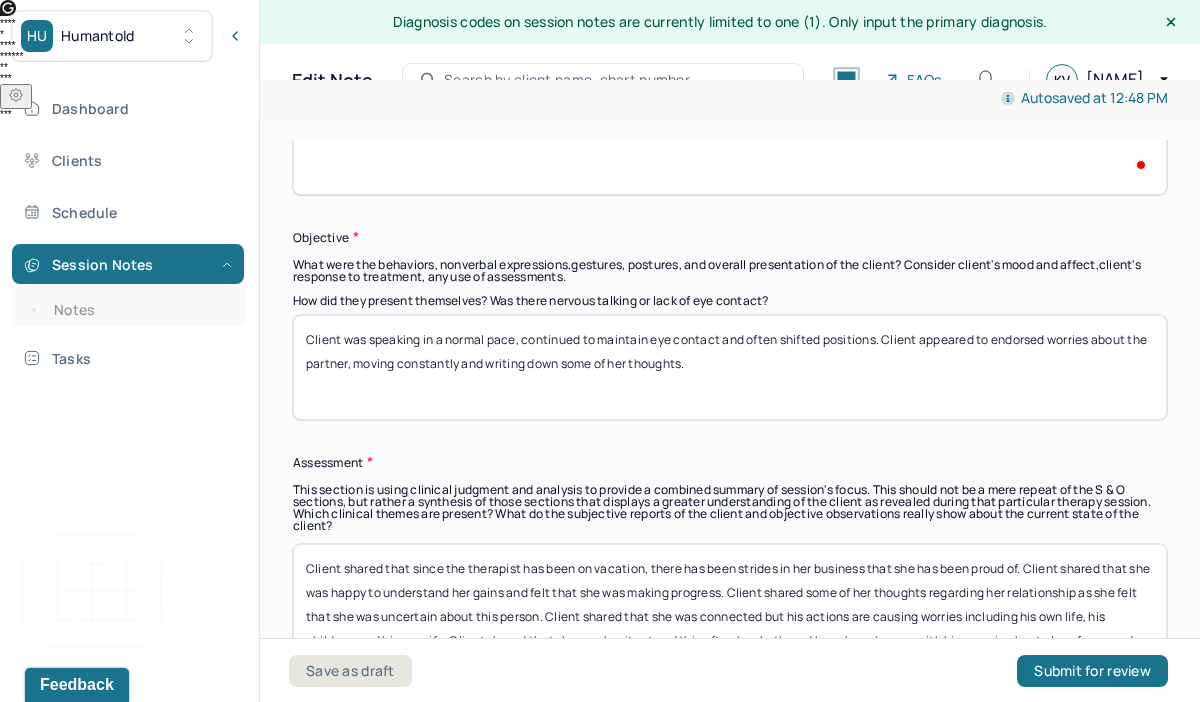 type on "Client discussed her needs and talking about the safety that she has been feeling with this partner." 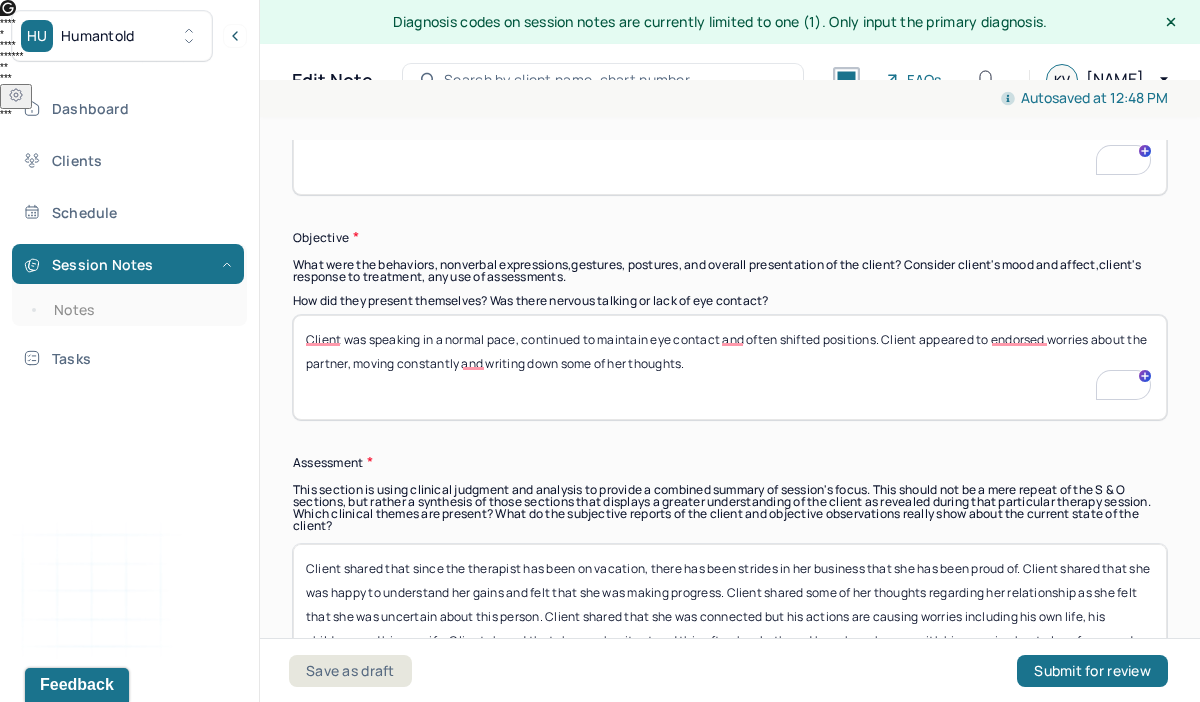 click on "Client was speaking in a normal pace, continued to maintain eye contact and often shifted positions. Client appeared to endorsed worries about the partner, moving constantly and writing down some of her thoughts." at bounding box center [730, 367] 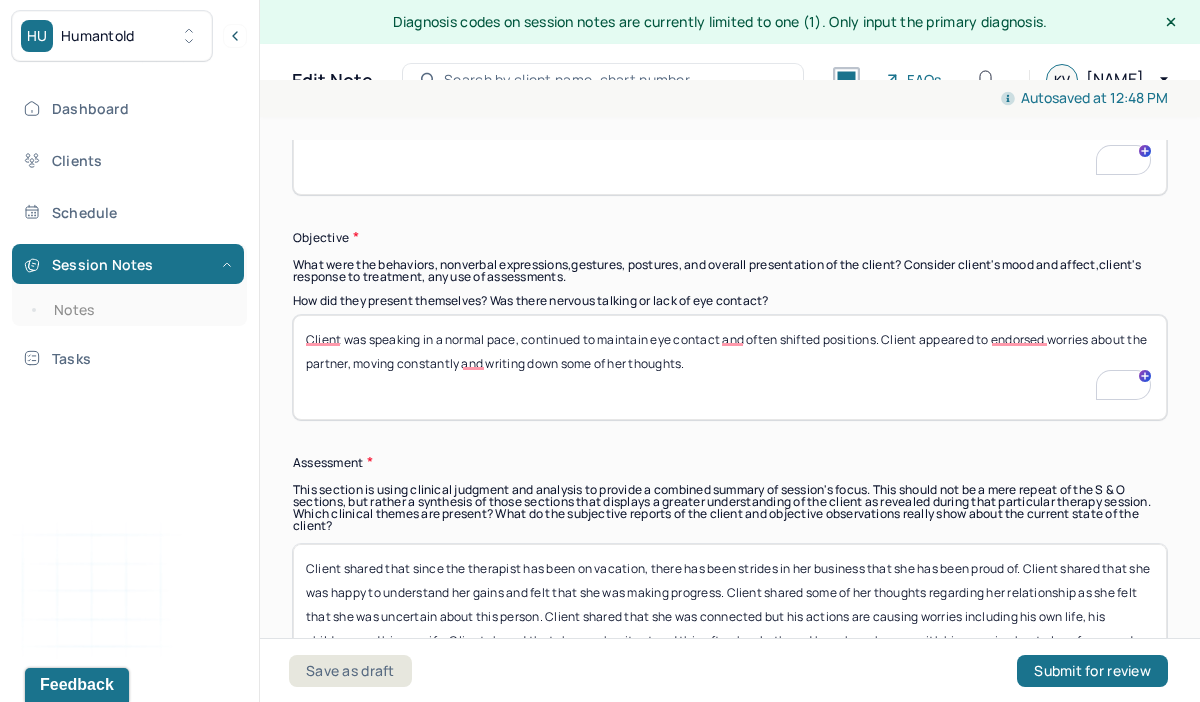 scroll, scrollTop: 1577, scrollLeft: 0, axis: vertical 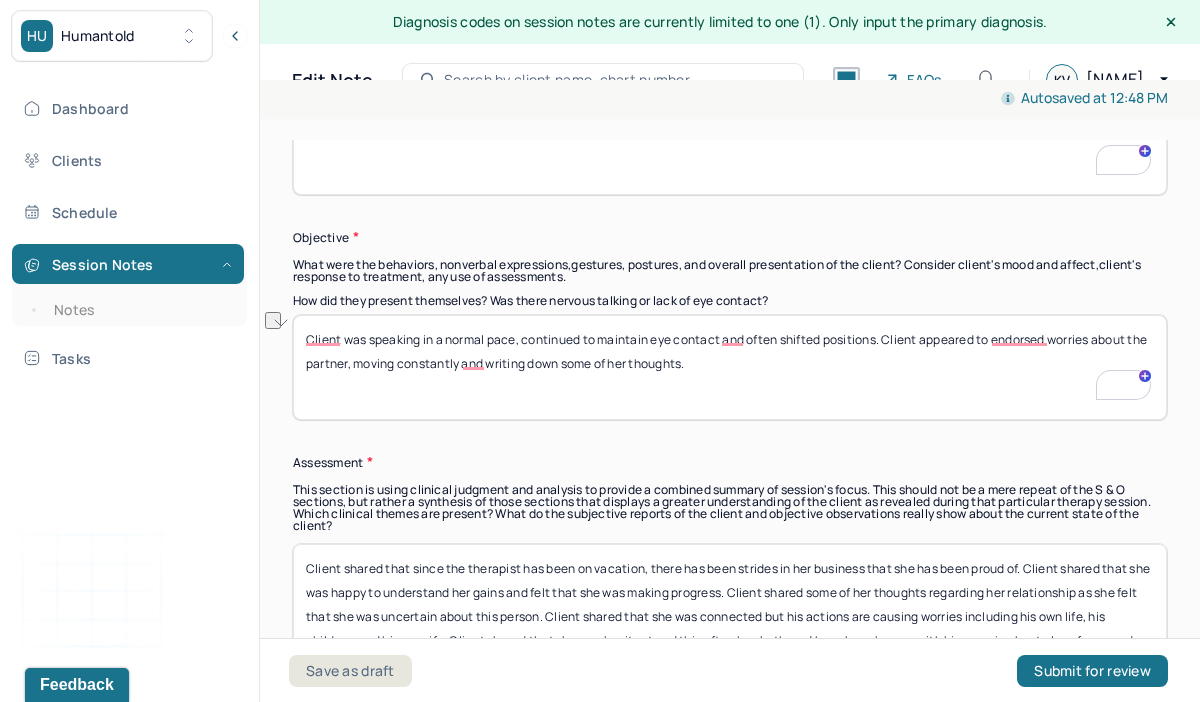 drag, startPoint x: 699, startPoint y: 362, endPoint x: 460, endPoint y: 352, distance: 239.2091 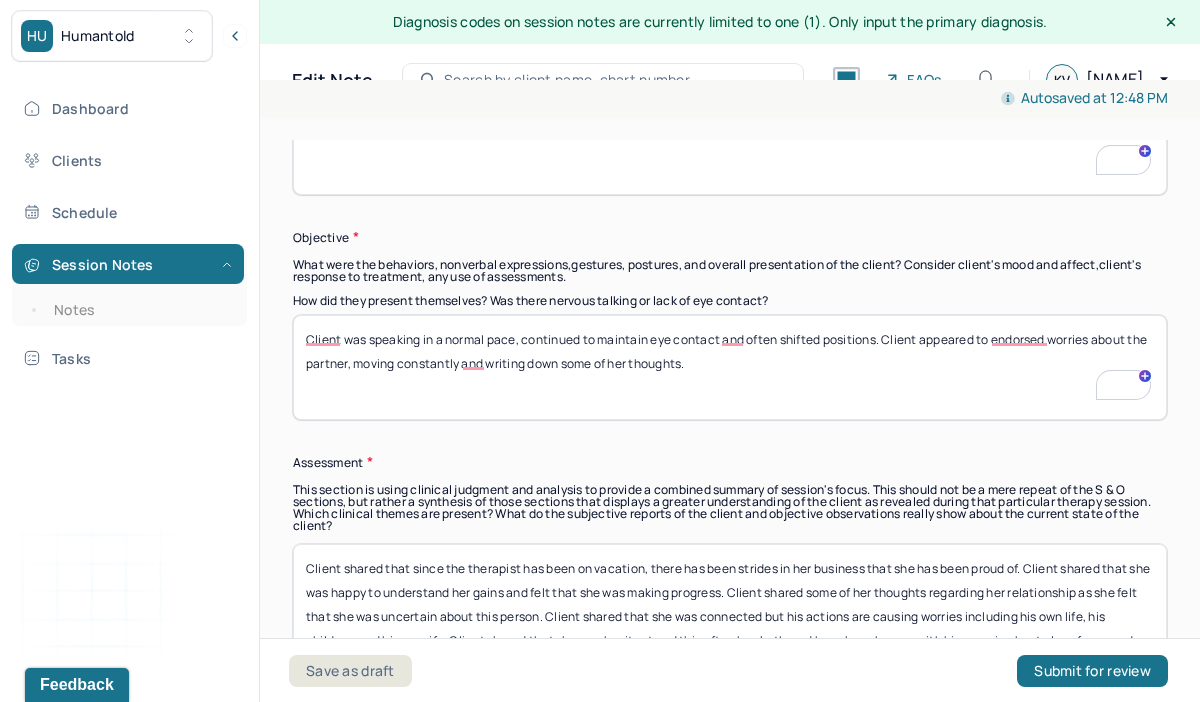 drag, startPoint x: 886, startPoint y: 333, endPoint x: 896, endPoint y: 362, distance: 30.675724 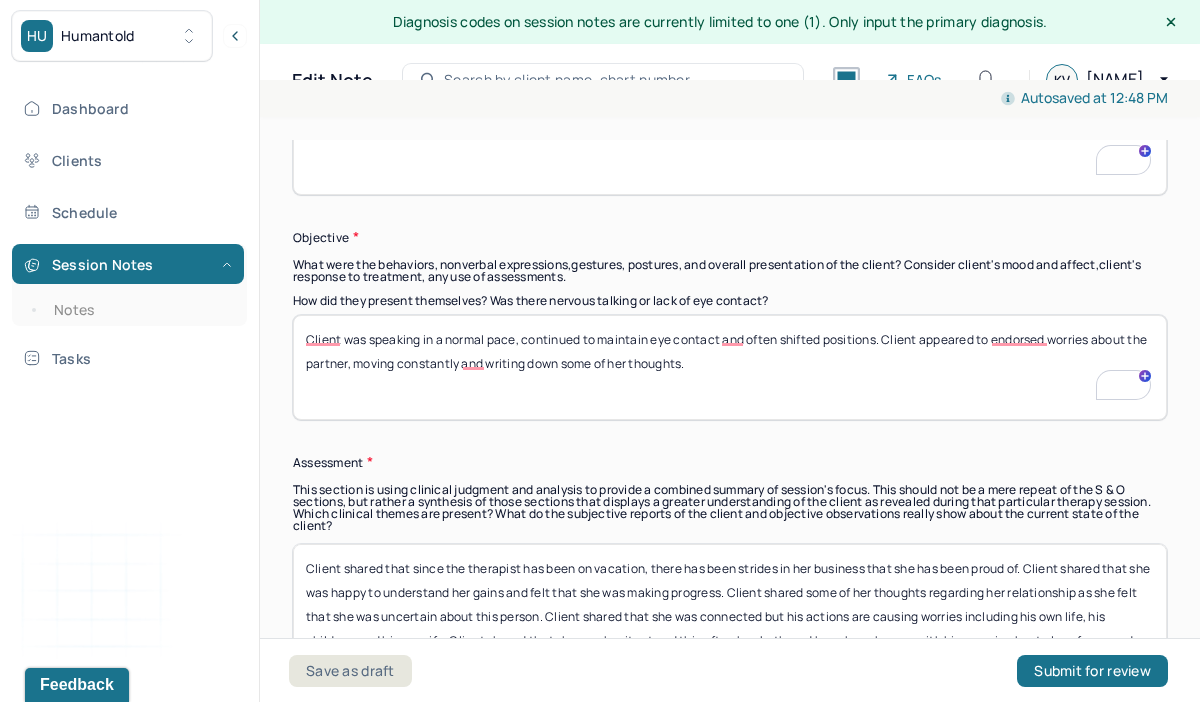 click on "Client was speaking in a normal pace, continued to maintain eye contact and often shifted positions. Client appeared to endorsed worries about the partner, moving constantly and writing down some of her thoughts." at bounding box center [730, 367] 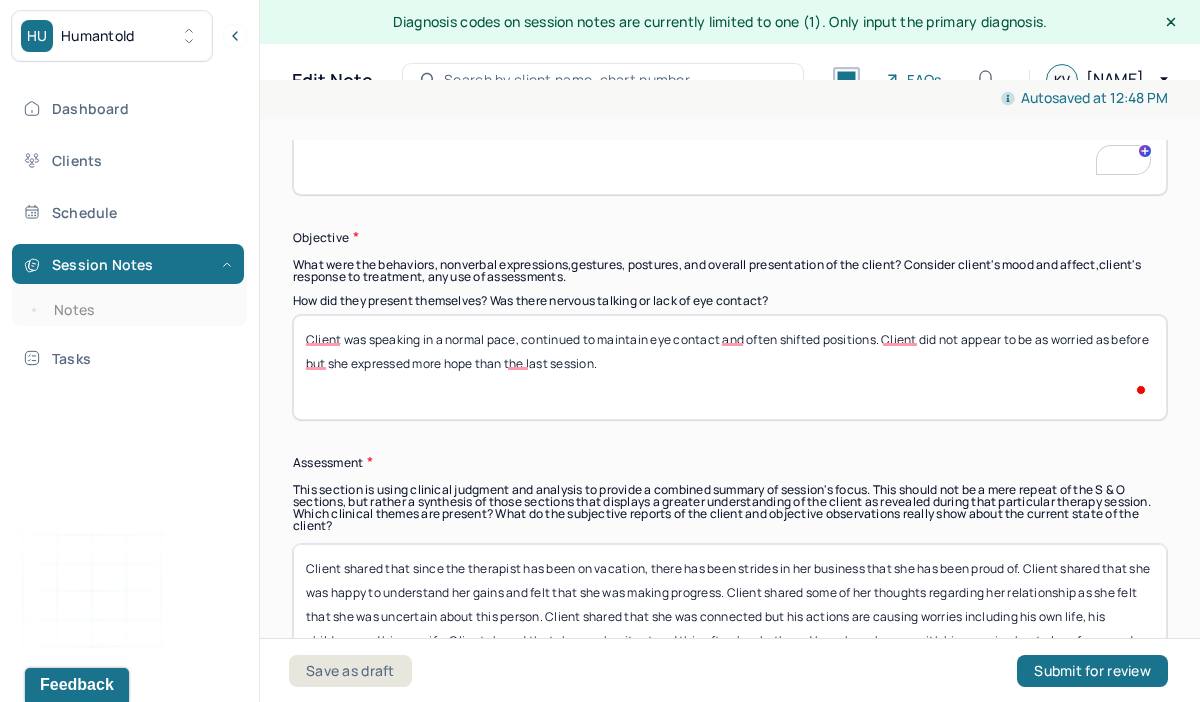 scroll, scrollTop: 1410, scrollLeft: 0, axis: vertical 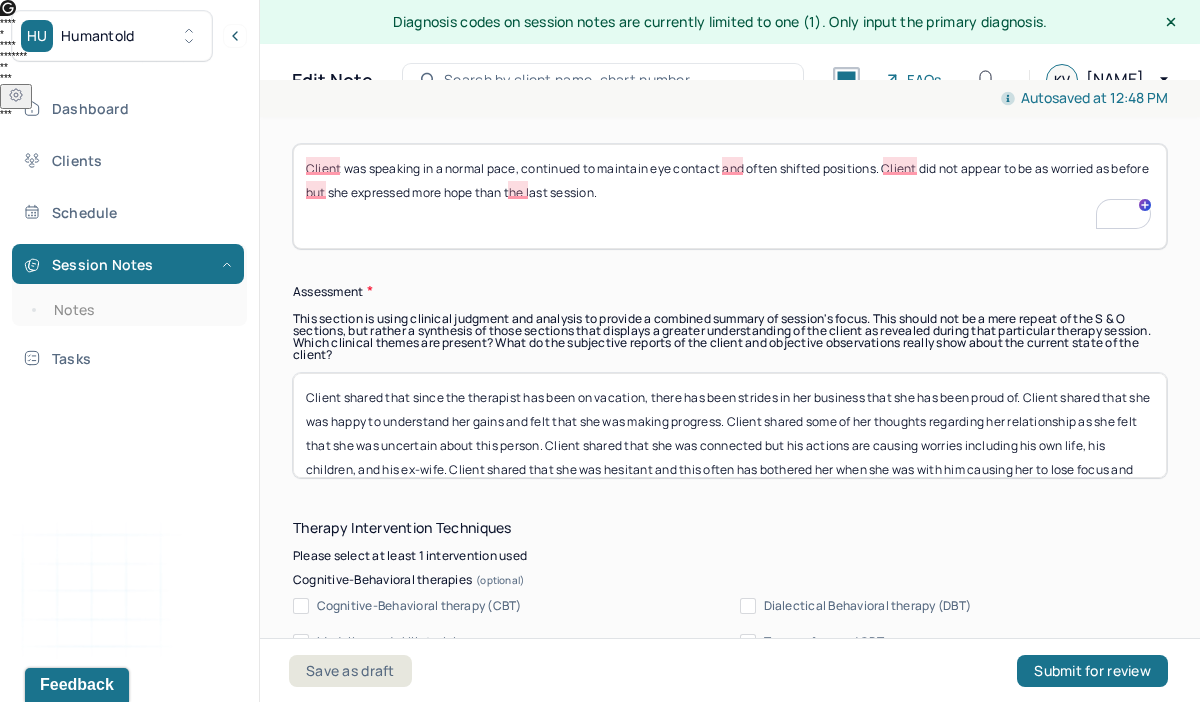 type on "Client was speaking in a normal pace, continued to maintain eye contact and often shifted positions. Client did not appear to be as worried as before but she expressed more hope than the last session." 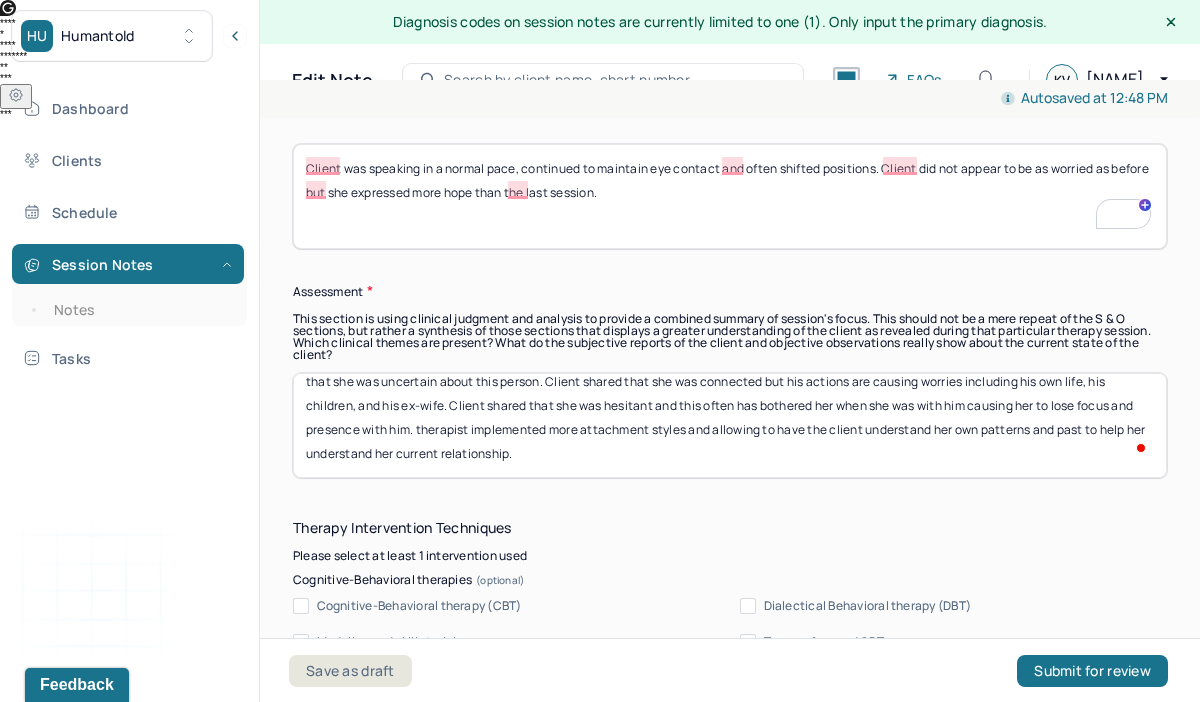 drag, startPoint x: 306, startPoint y: 388, endPoint x: 403, endPoint y: 493, distance: 142.94754 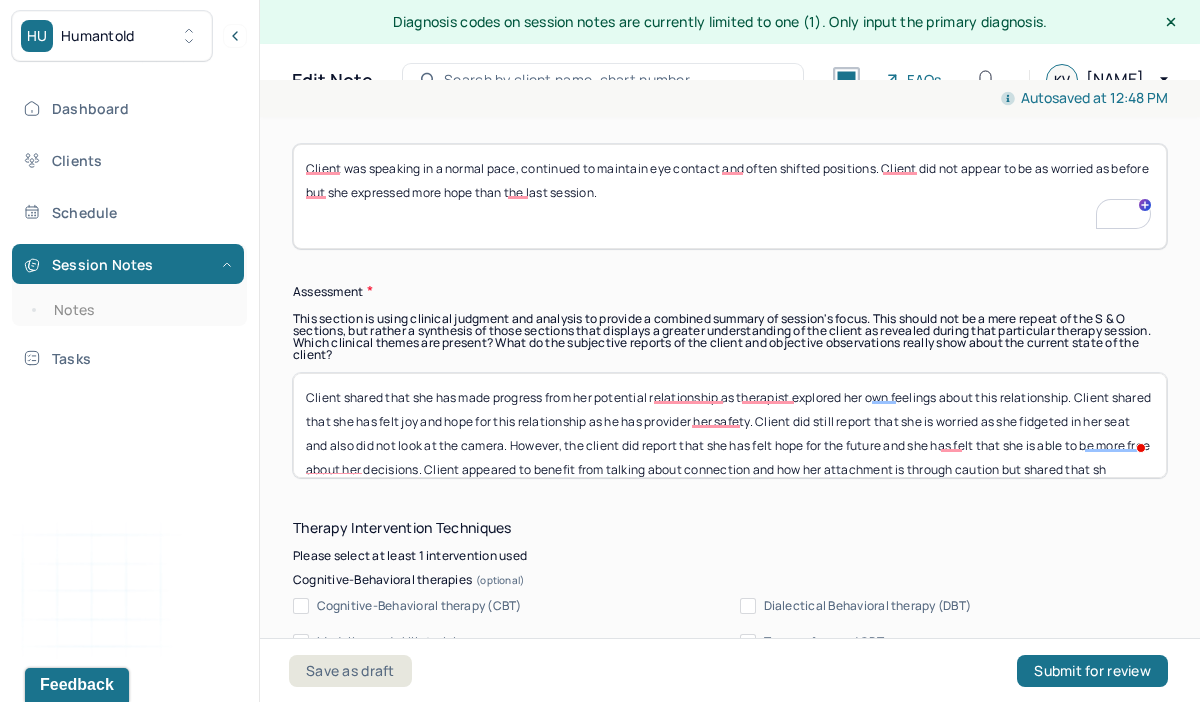 scroll, scrollTop: 24, scrollLeft: 0, axis: vertical 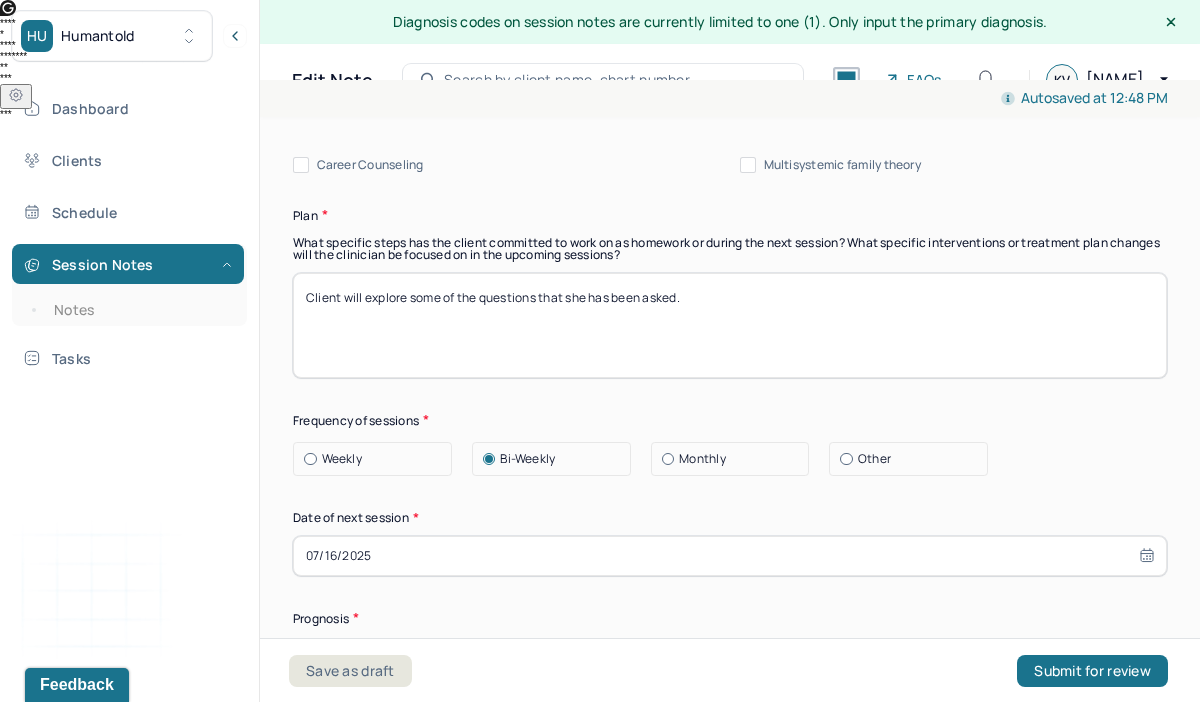 type on "Client shared that she has made progress from her potential relationship as therapist explored her own feelings about this relationship. Client shared that she has felt joy and hope for this relationship as he has provider her safety. Client did still report that she is worried as she fidgeted in her seat and also did not look at the camera. However, the client did report that she has felt hope for the future and she has felt that she is able to be more free about her decisions. Client appeared to benefit from talking about connection and how her attachment is through caution but shared that she has hope for the future." 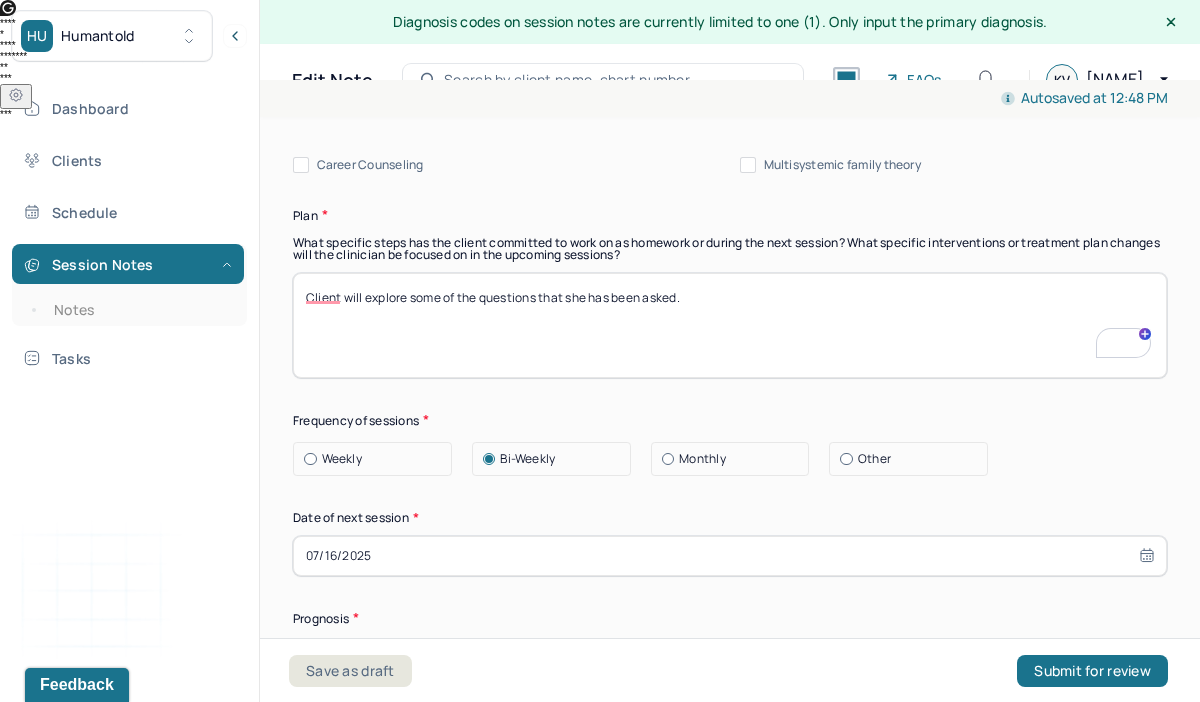 drag, startPoint x: 728, startPoint y: 299, endPoint x: 405, endPoint y: 292, distance: 323.07584 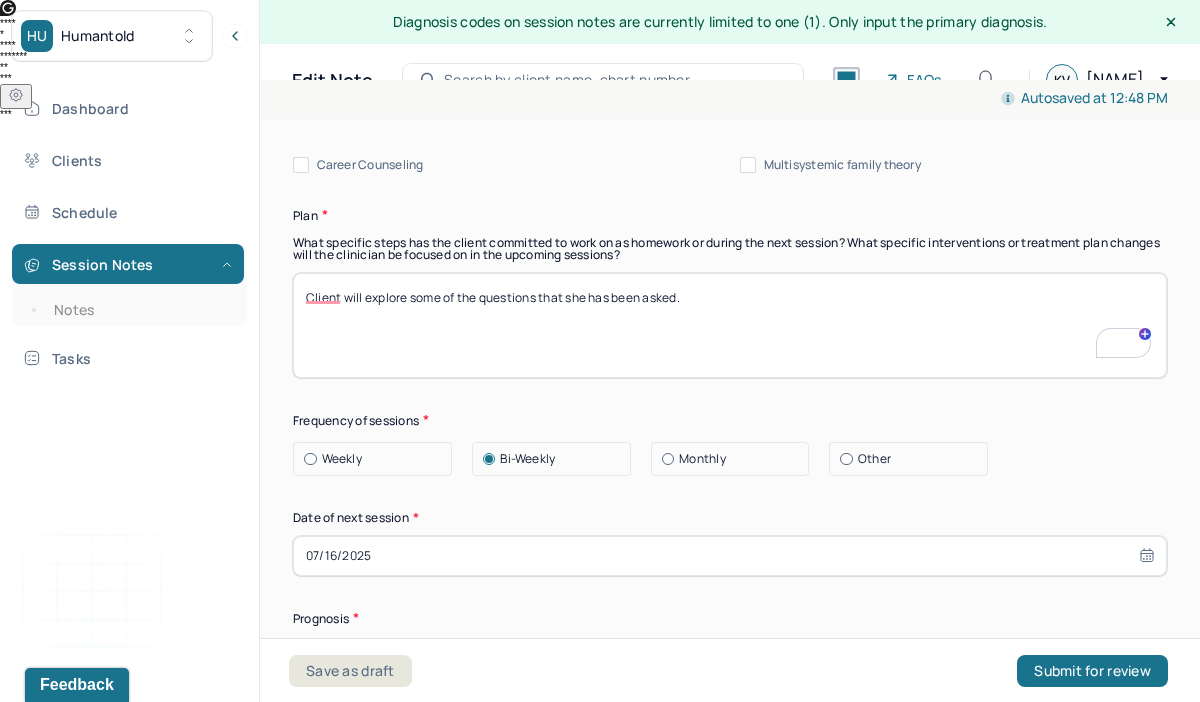 click on "Client will explore some of the questions that she has been asked." at bounding box center (730, 325) 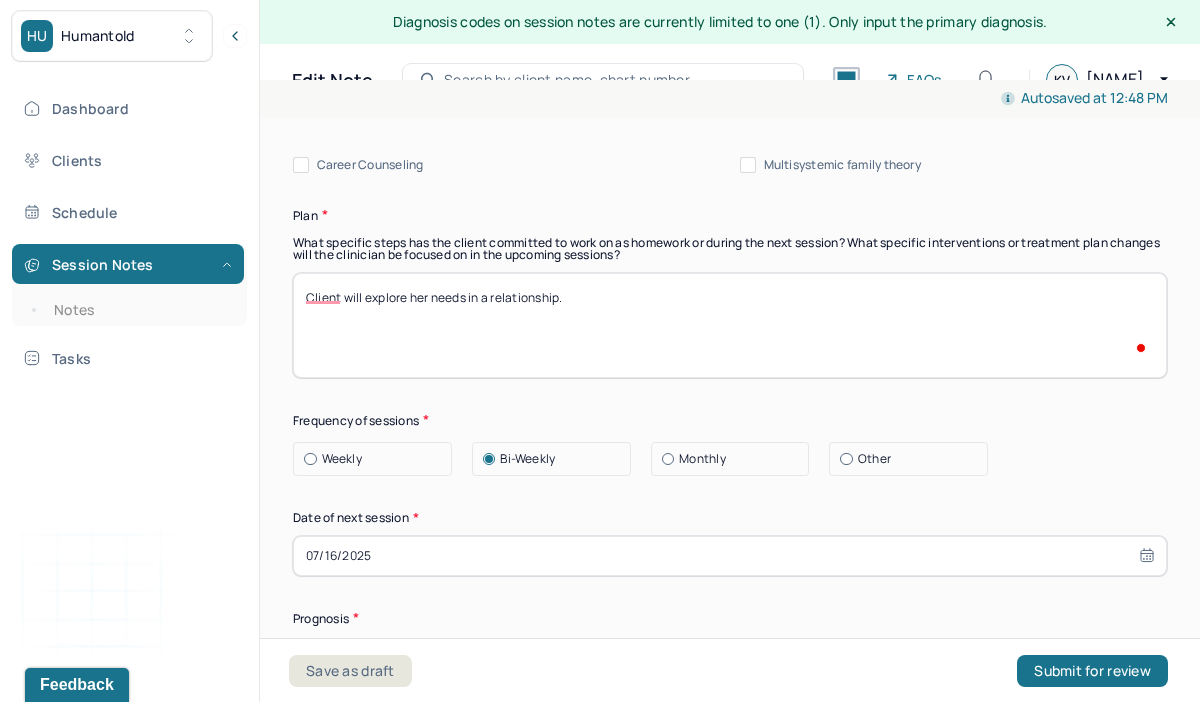 type on "Client will explore her needs in a relationship." 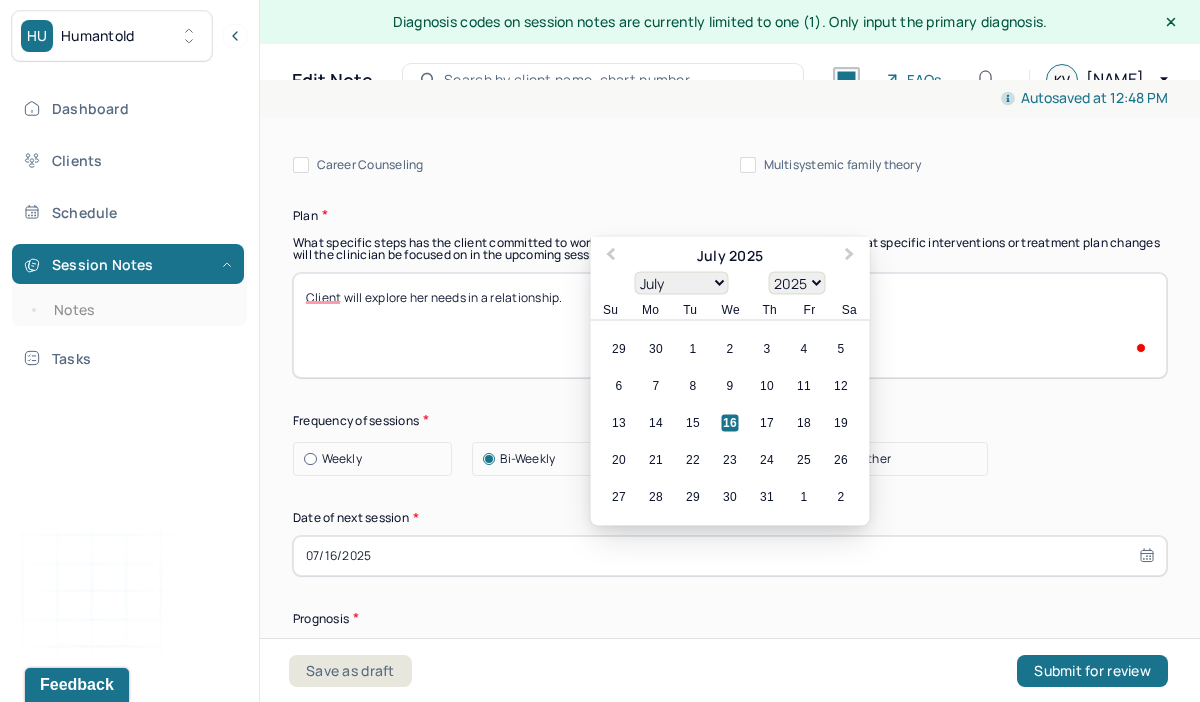 click on "07/16/2025" at bounding box center [730, 556] 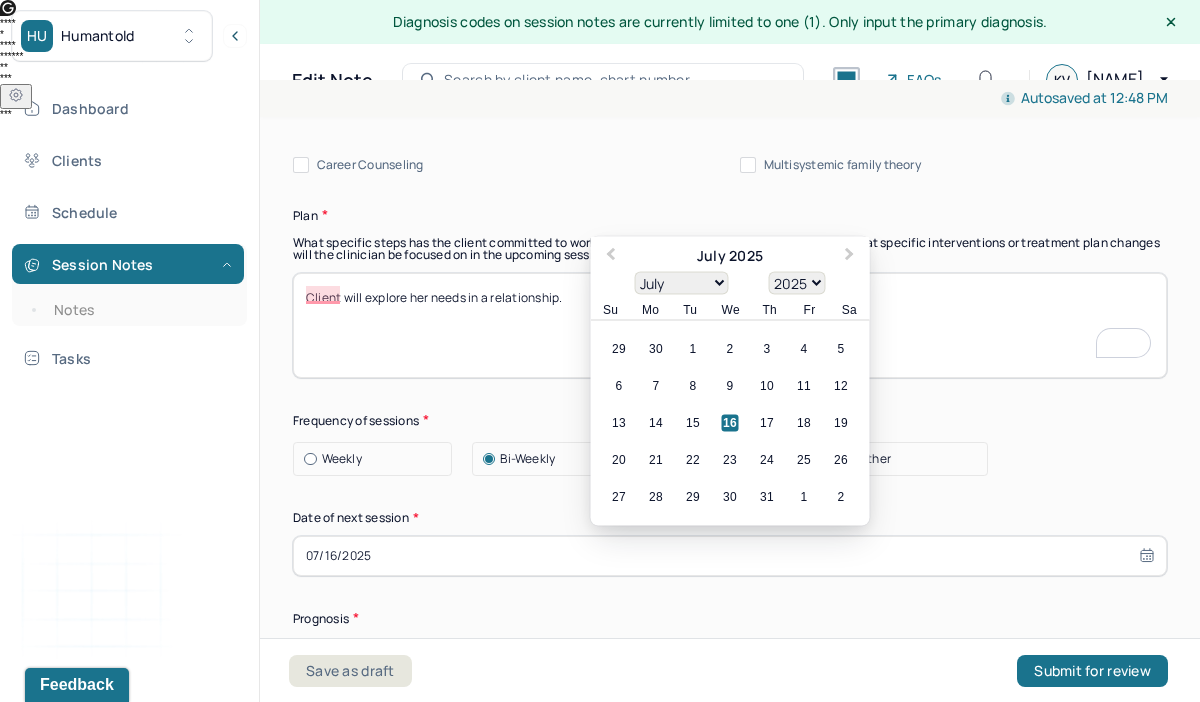 click on "27 28 29 30 31 1 2" at bounding box center (730, 496) 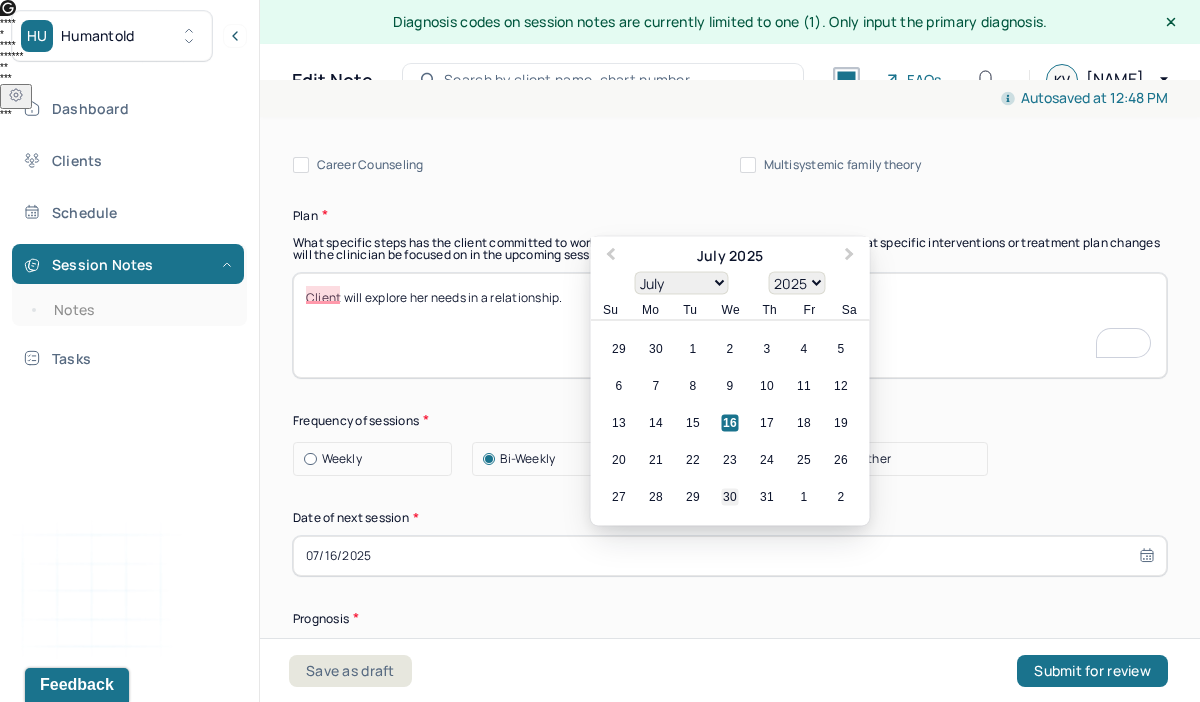 click on "30" at bounding box center (730, 496) 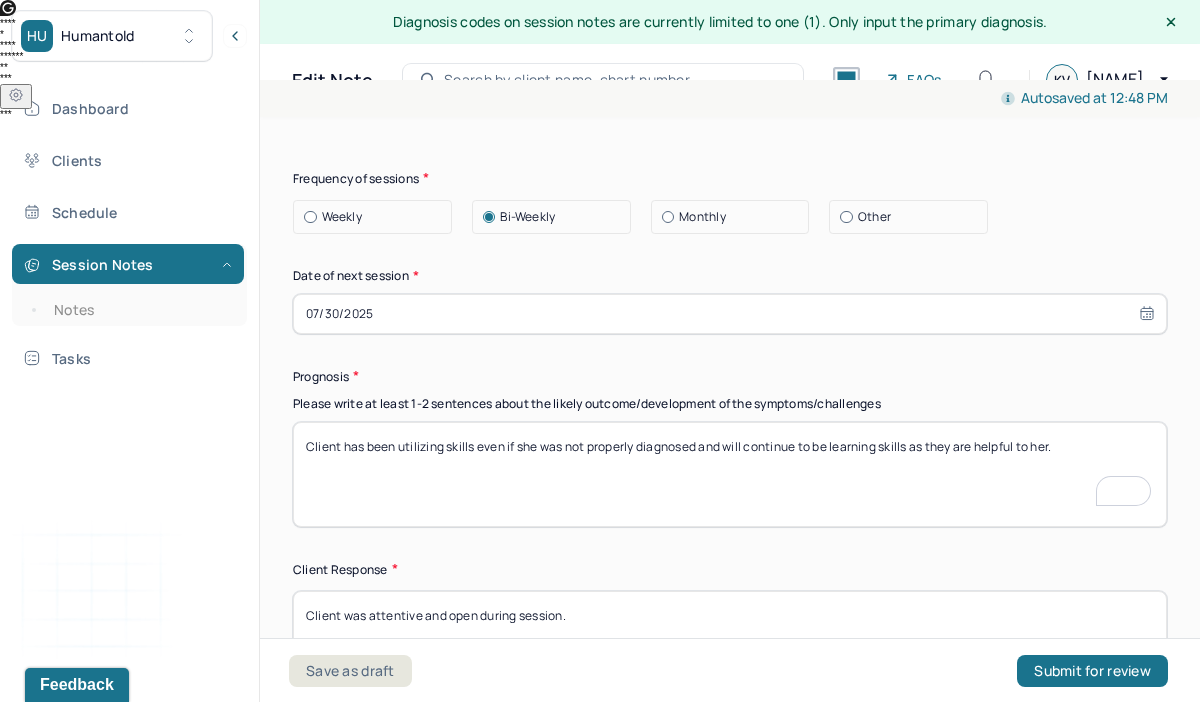 drag, startPoint x: 1093, startPoint y: 440, endPoint x: 337, endPoint y: 413, distance: 756.482 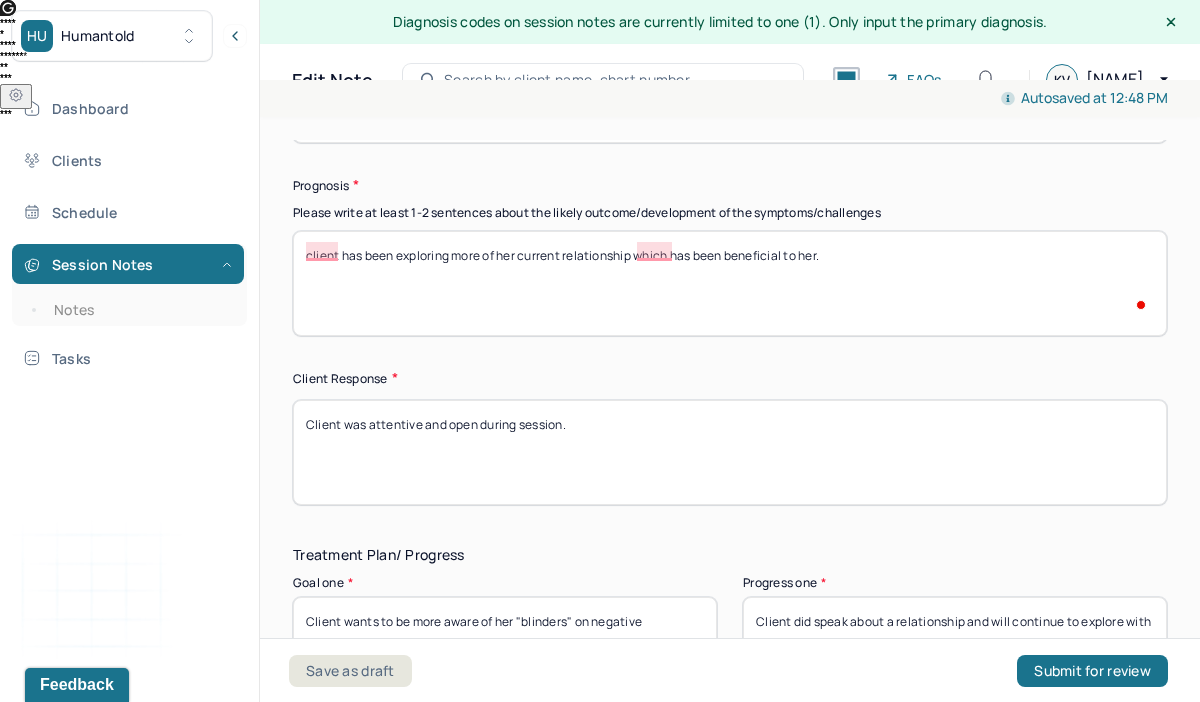 type on "client has been exploring more of her current relationship which has been beneficial to her." 